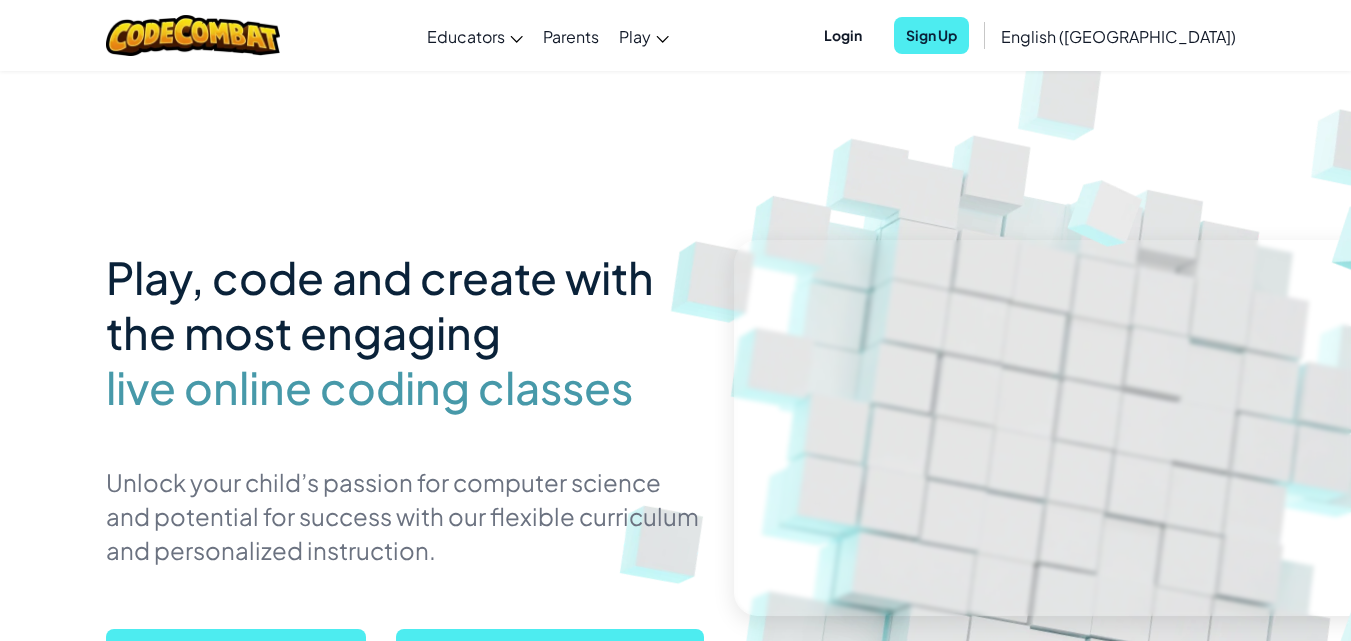 scroll, scrollTop: 500, scrollLeft: 0, axis: vertical 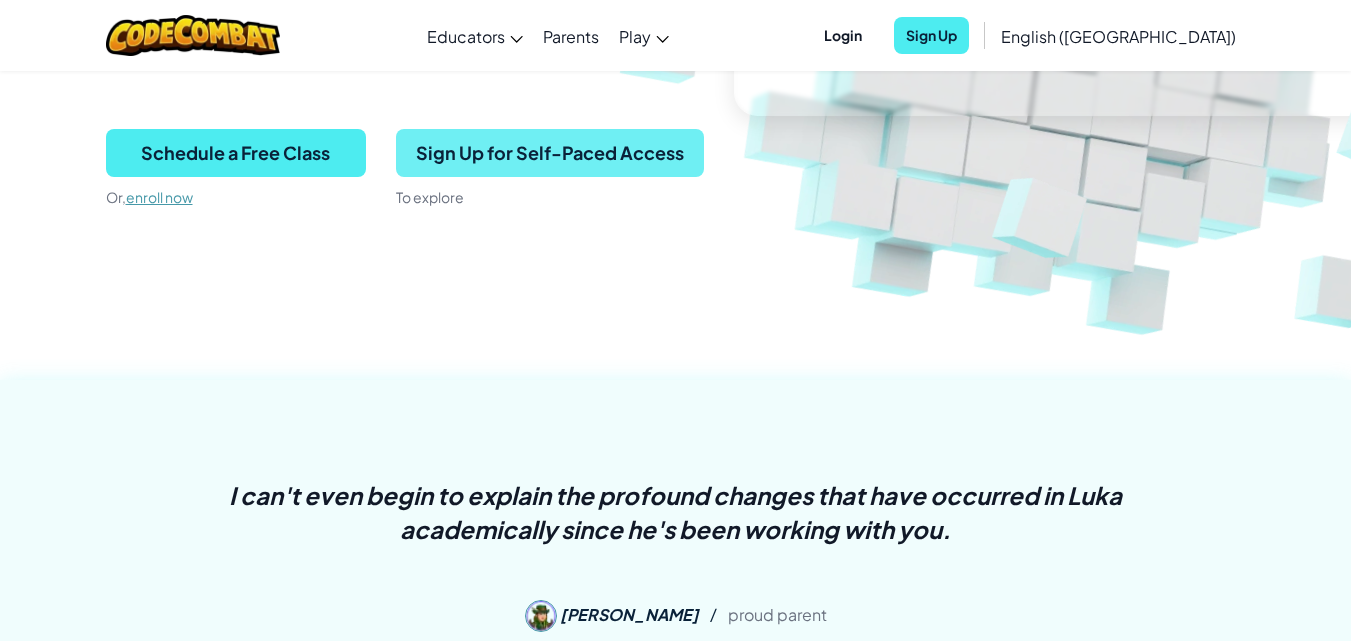 click on "Sign Up for Self-Paced Access" at bounding box center [550, 153] 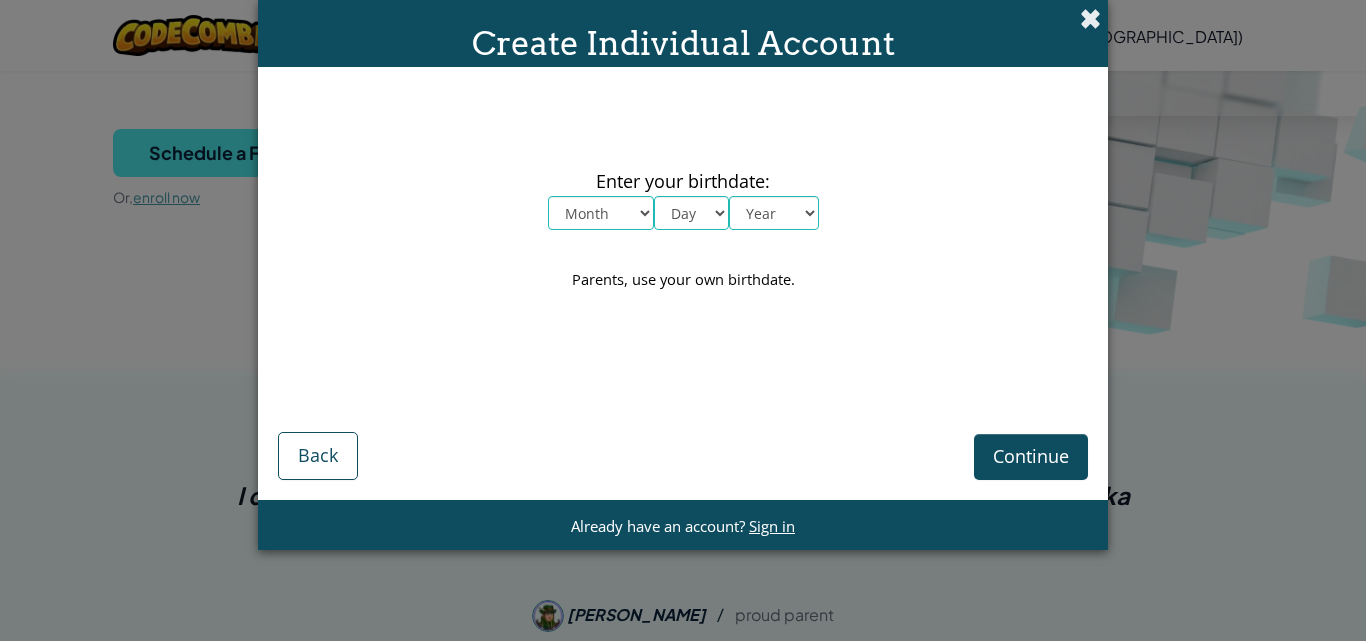 click at bounding box center [1090, 18] 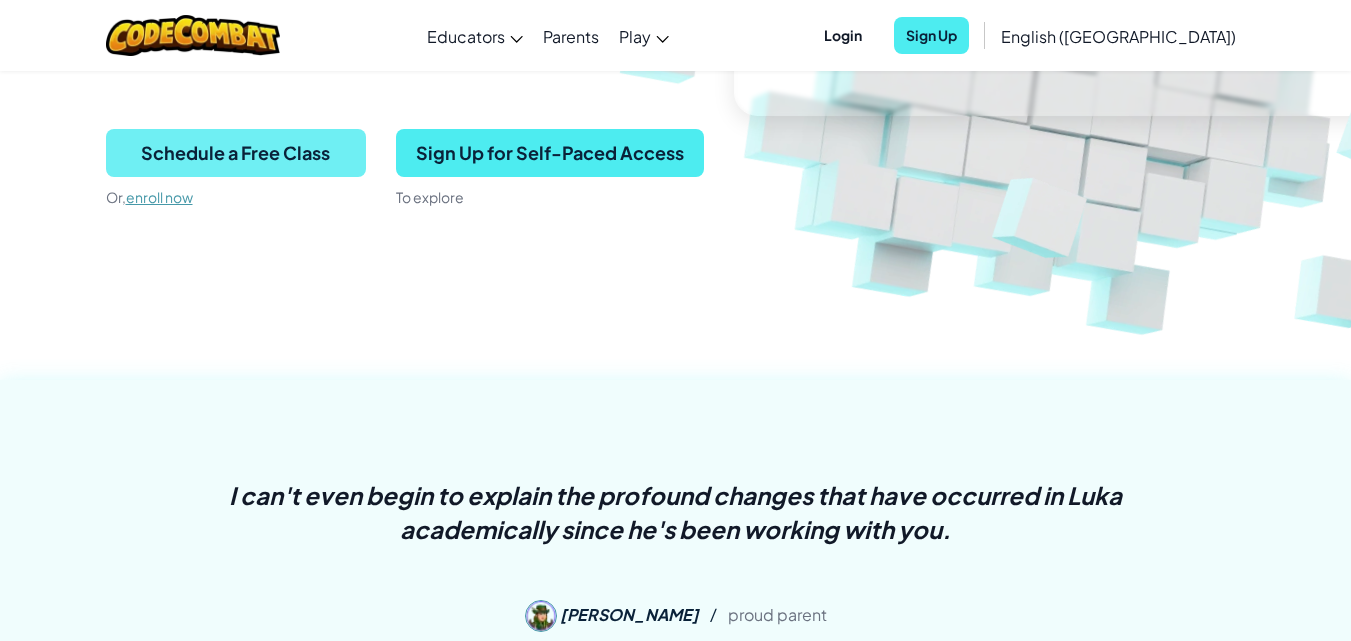 click on "Schedule a Free Class" at bounding box center [236, 153] 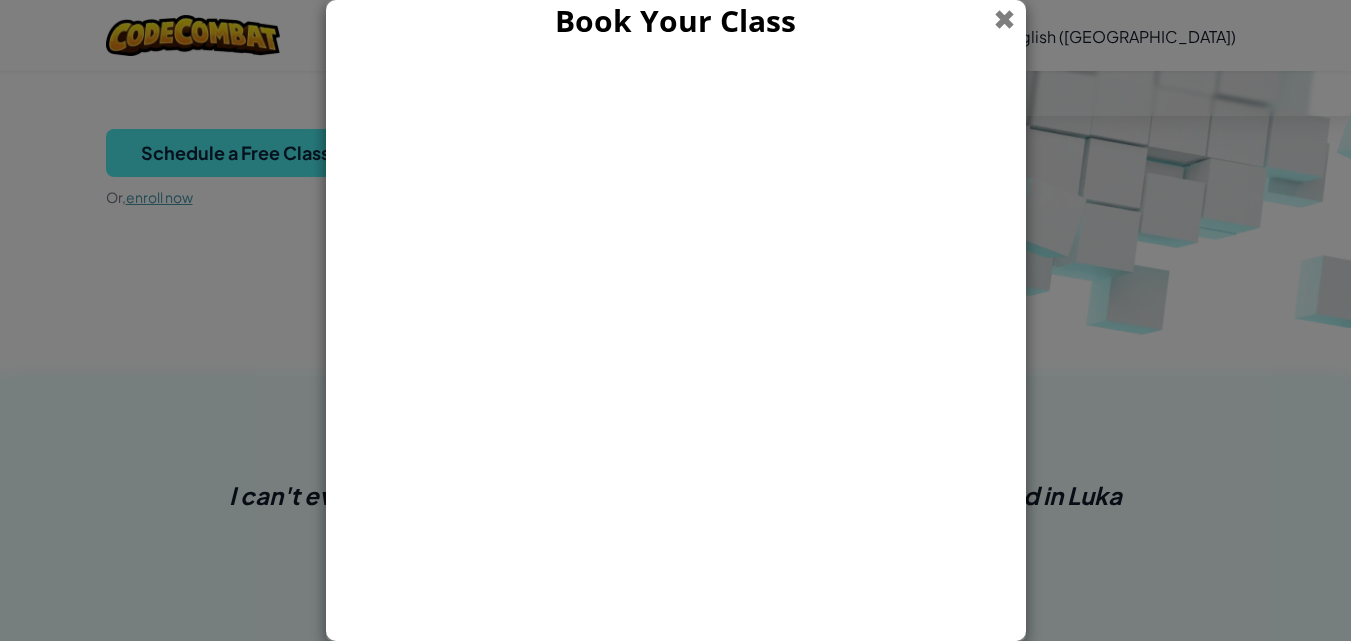 click at bounding box center (1004, 19) 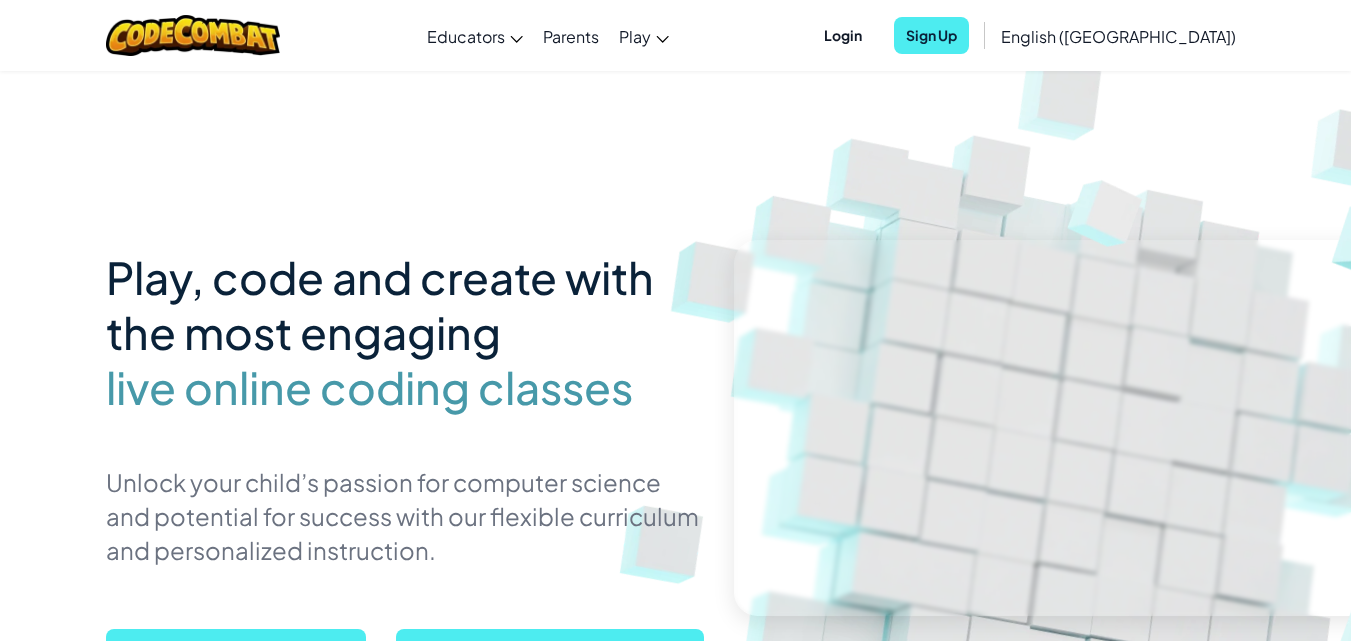 scroll, scrollTop: 498, scrollLeft: 0, axis: vertical 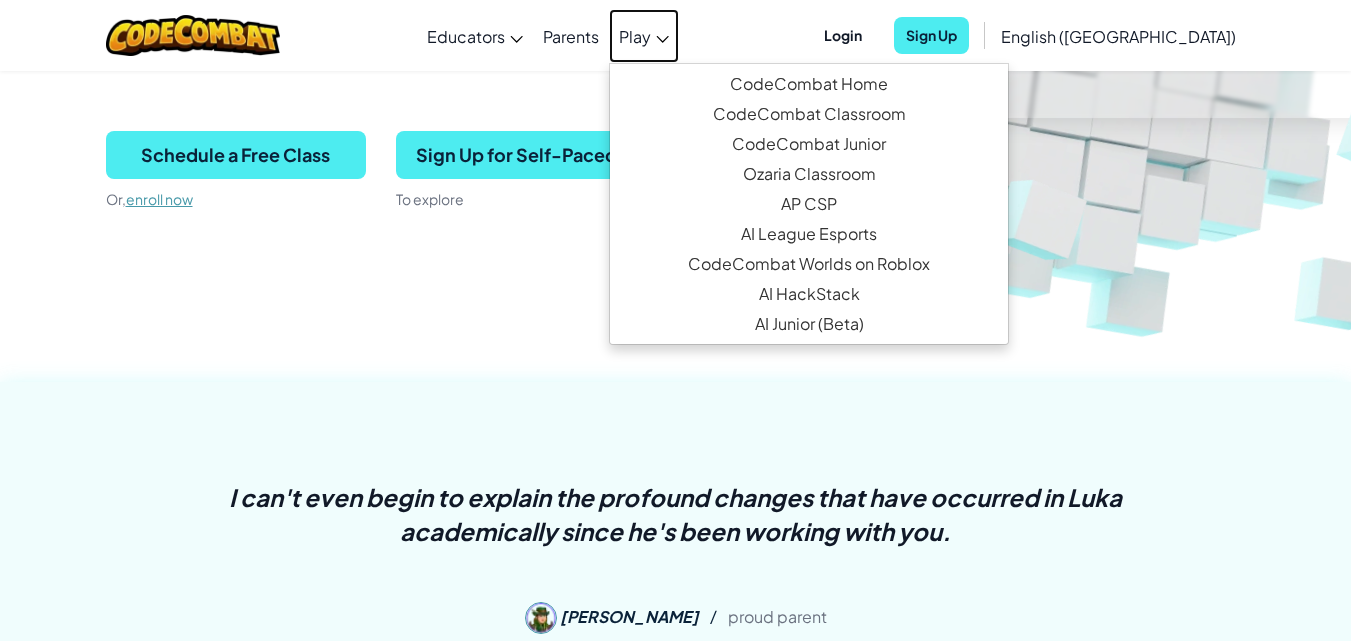 click on "Play" at bounding box center [635, 36] 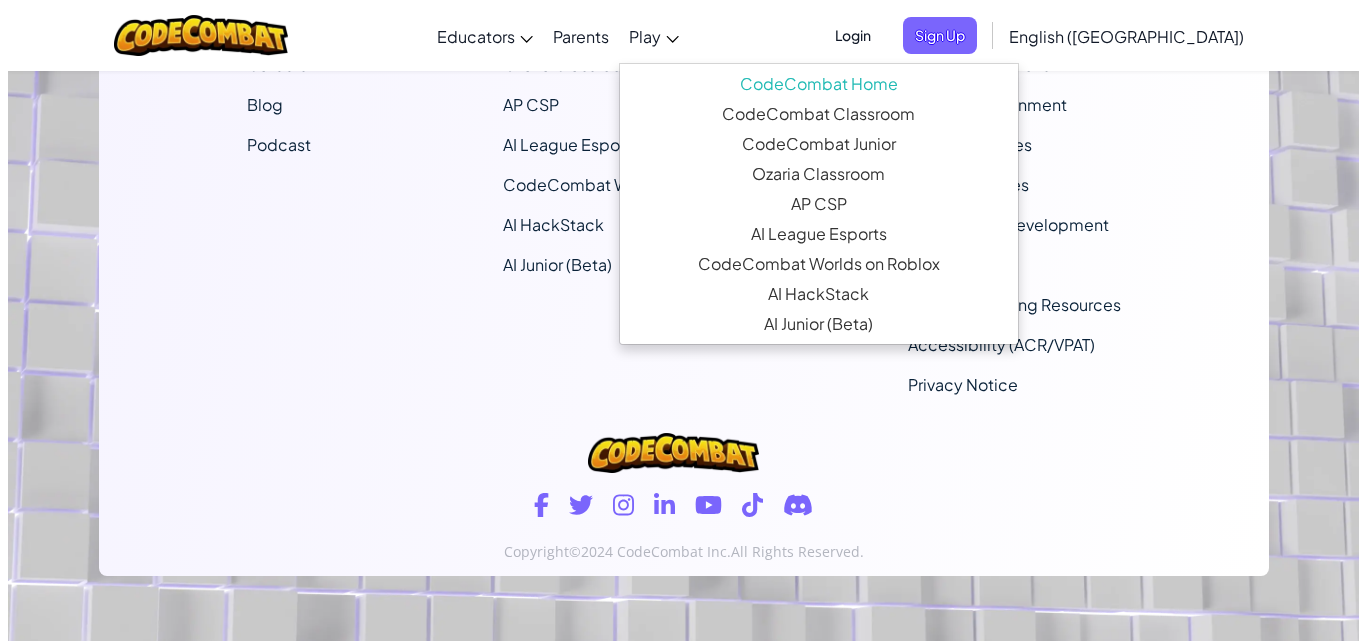 scroll, scrollTop: 0, scrollLeft: 0, axis: both 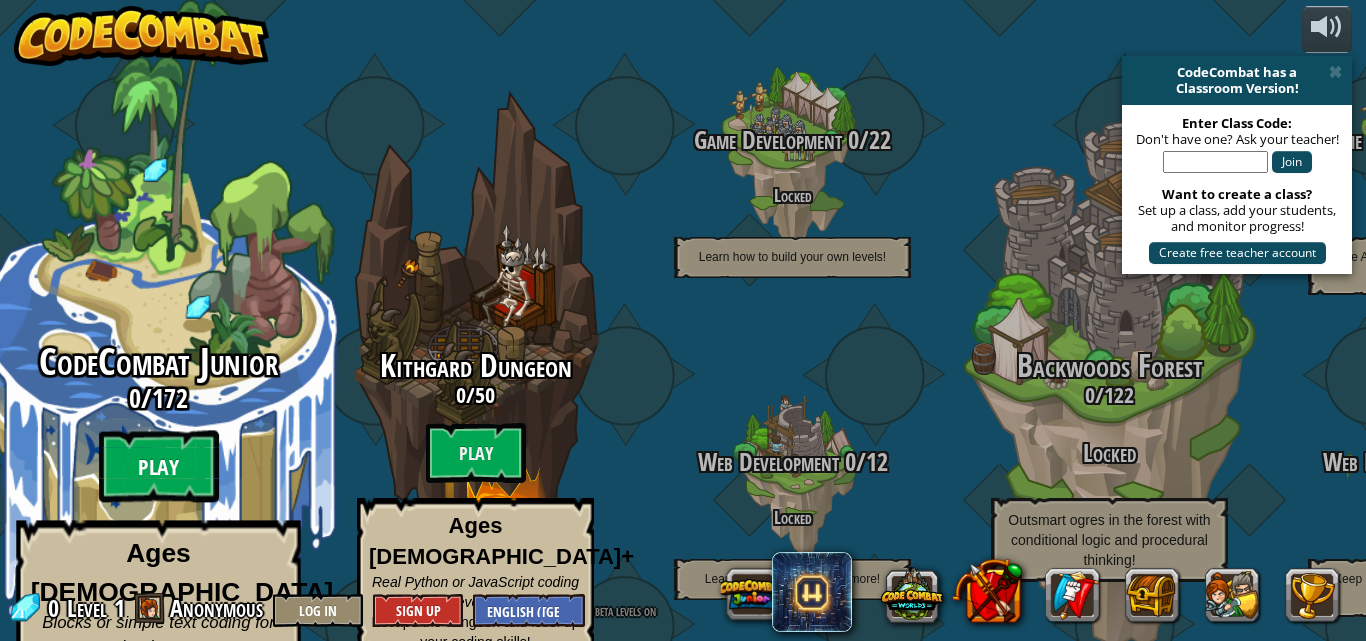 click on "Play" at bounding box center [159, 467] 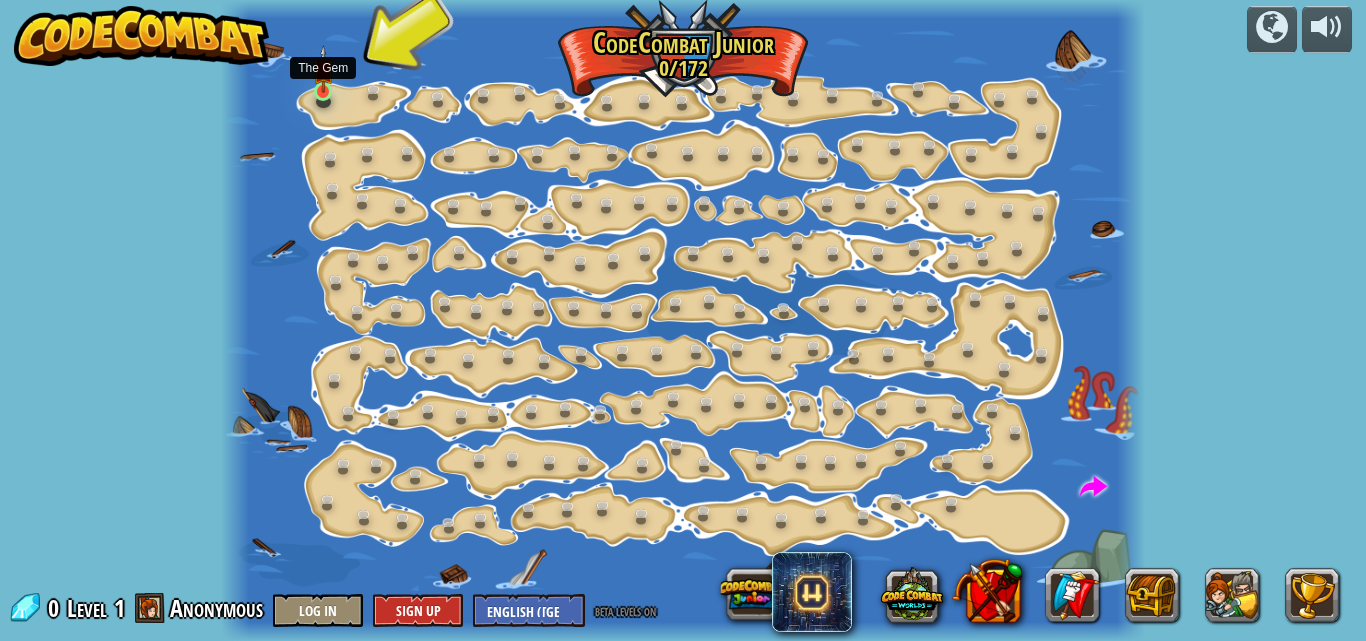 click at bounding box center [323, 69] 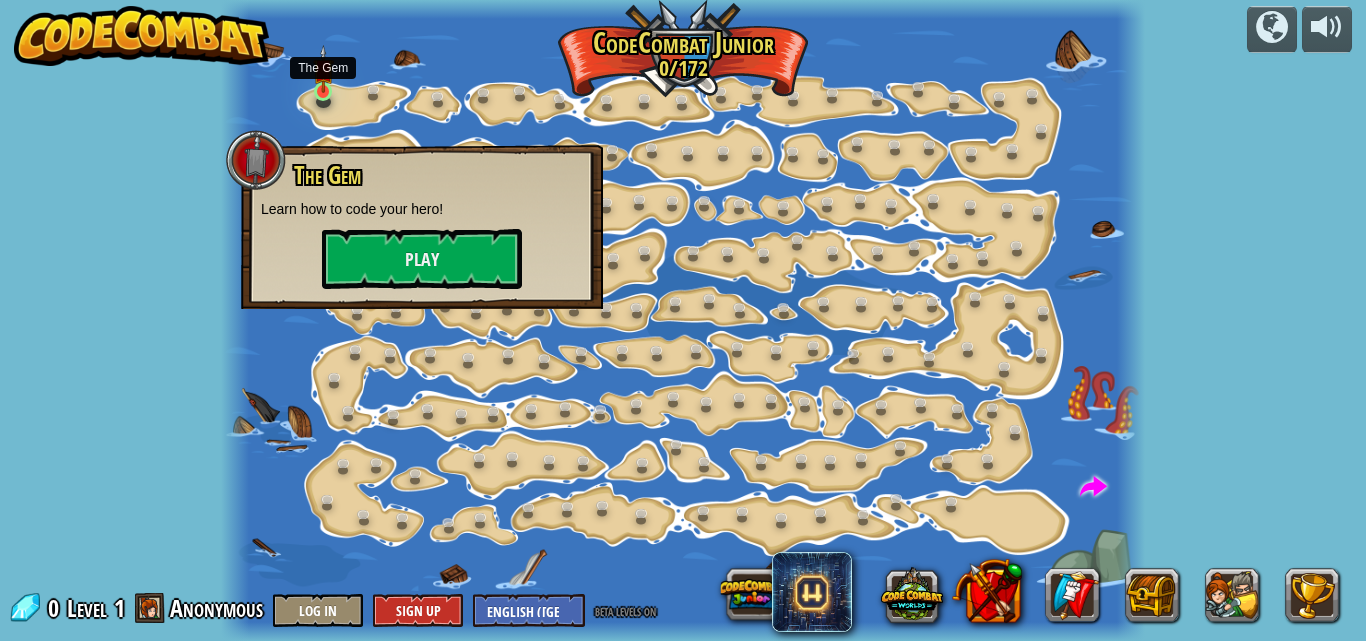 click at bounding box center [323, 69] 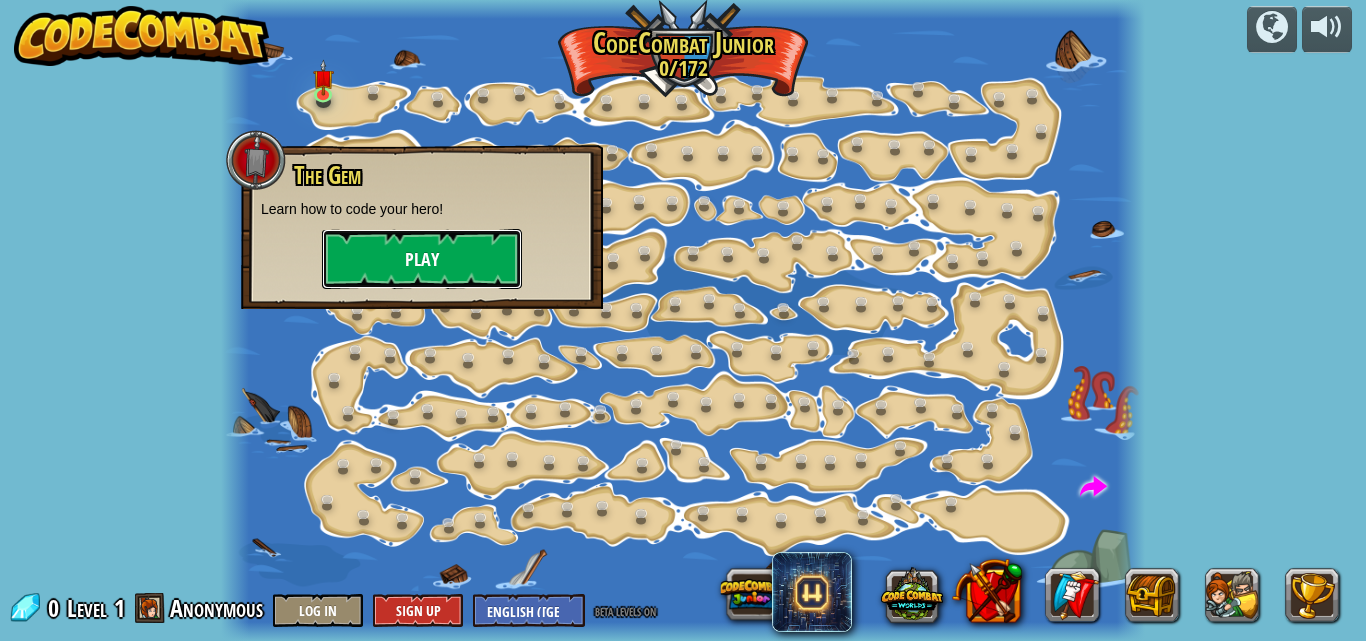 click on "Play" at bounding box center [422, 259] 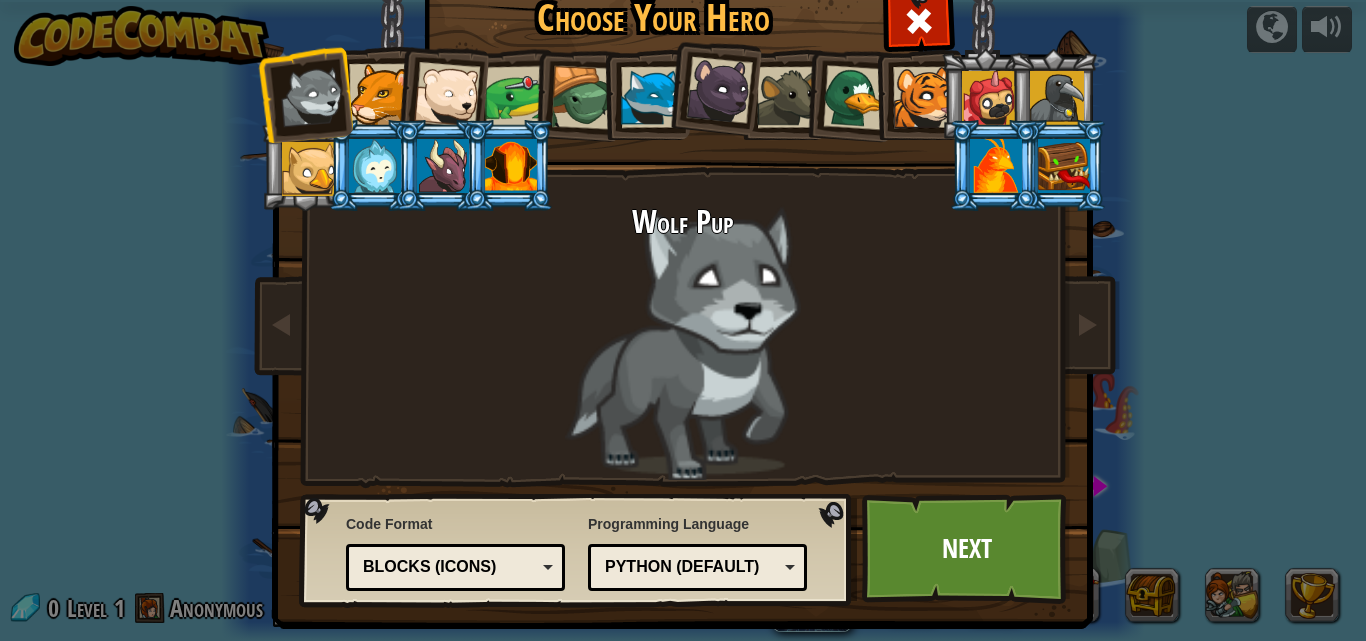 click at bounding box center [375, 166] 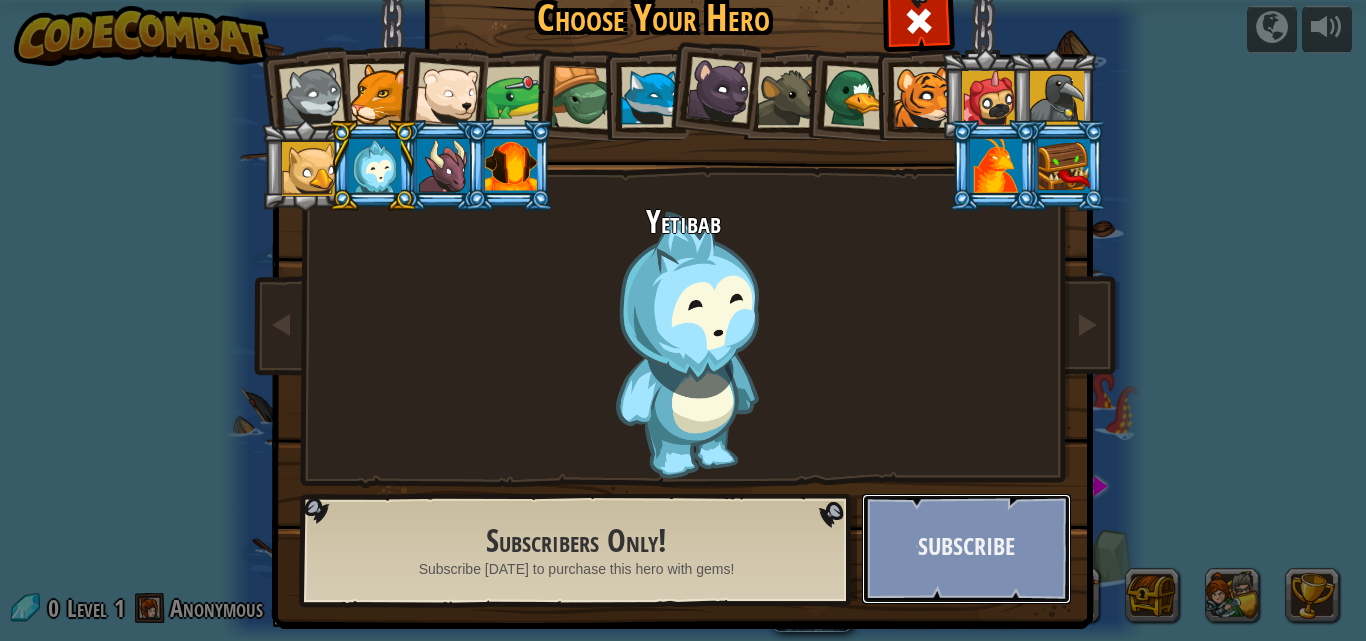 click on "Subscribe" at bounding box center (966, 549) 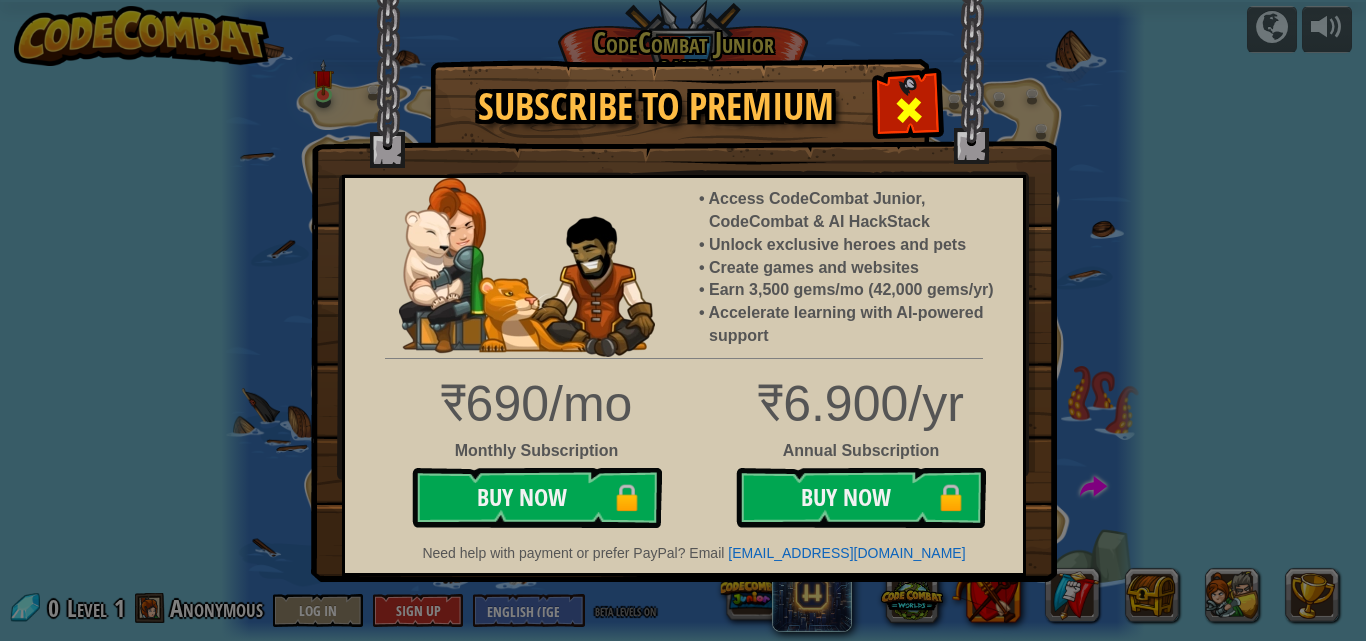click at bounding box center (908, 107) 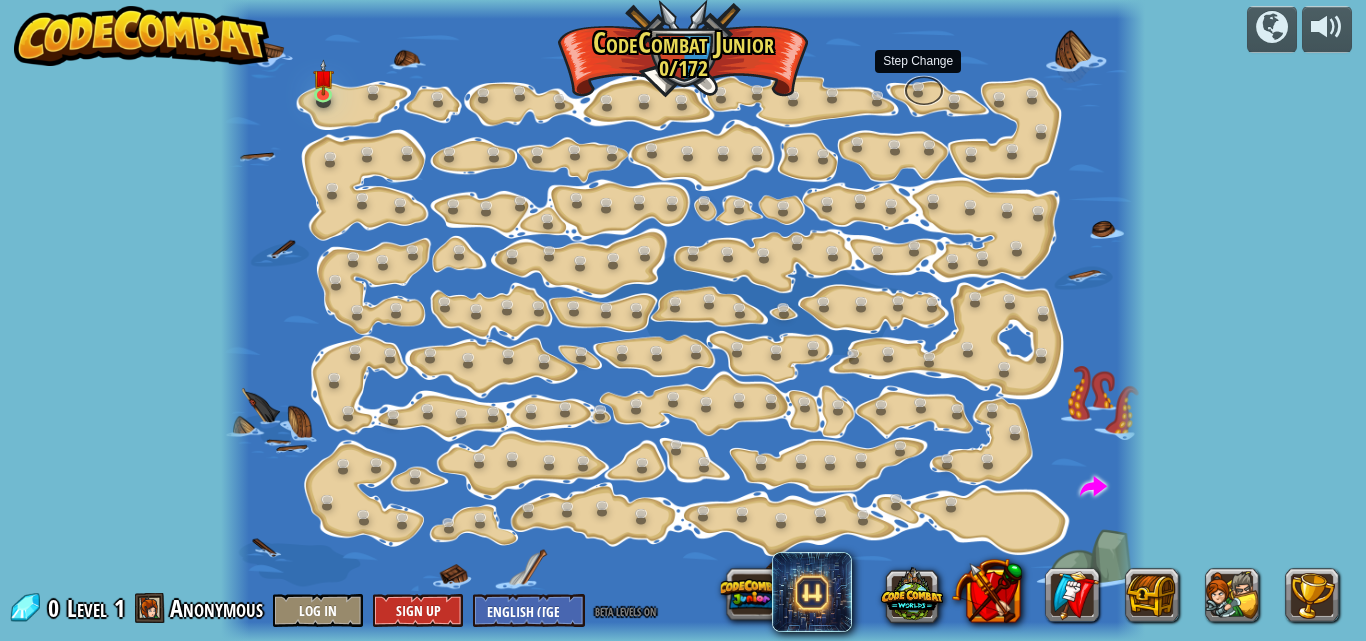 click at bounding box center [924, 90] 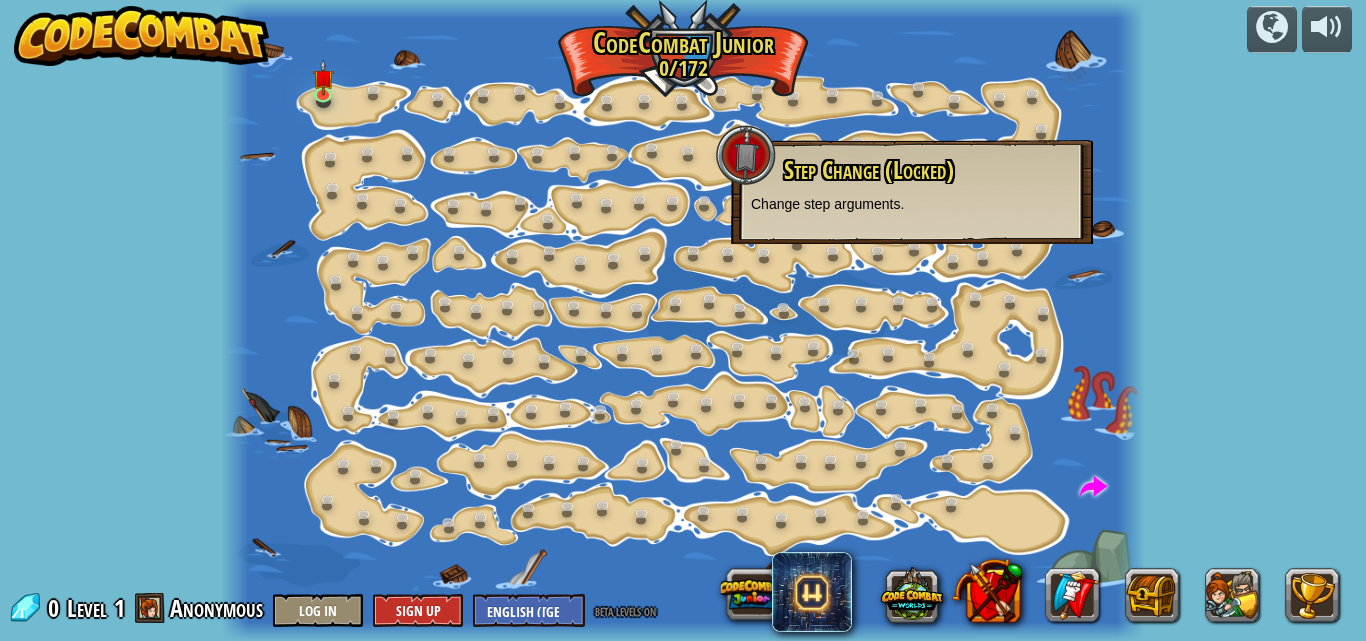 click at bounding box center [683, 320] 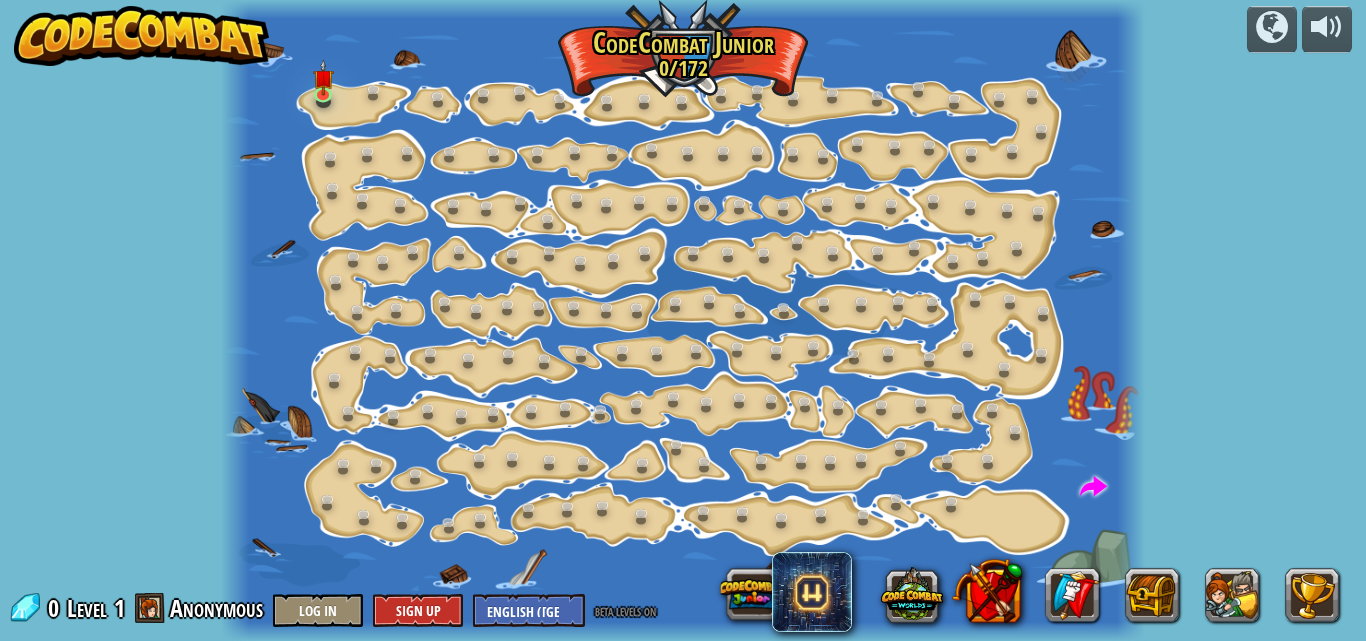 click at bounding box center (683, 320) 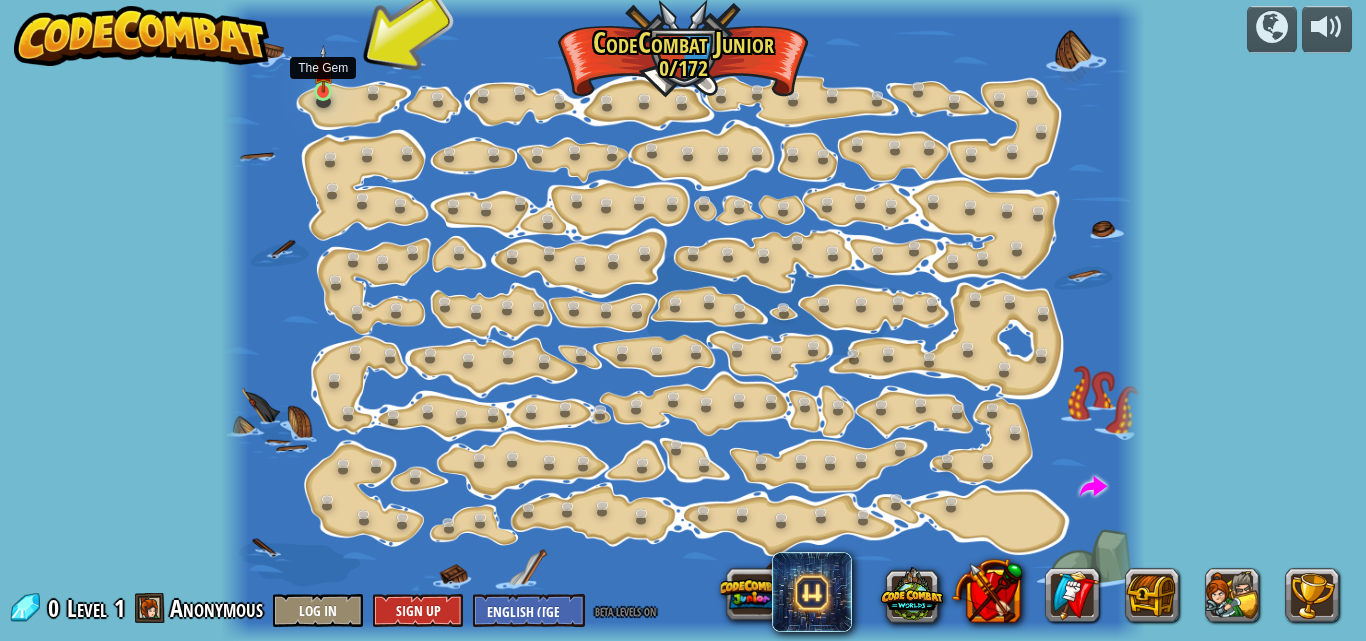 click at bounding box center [323, 69] 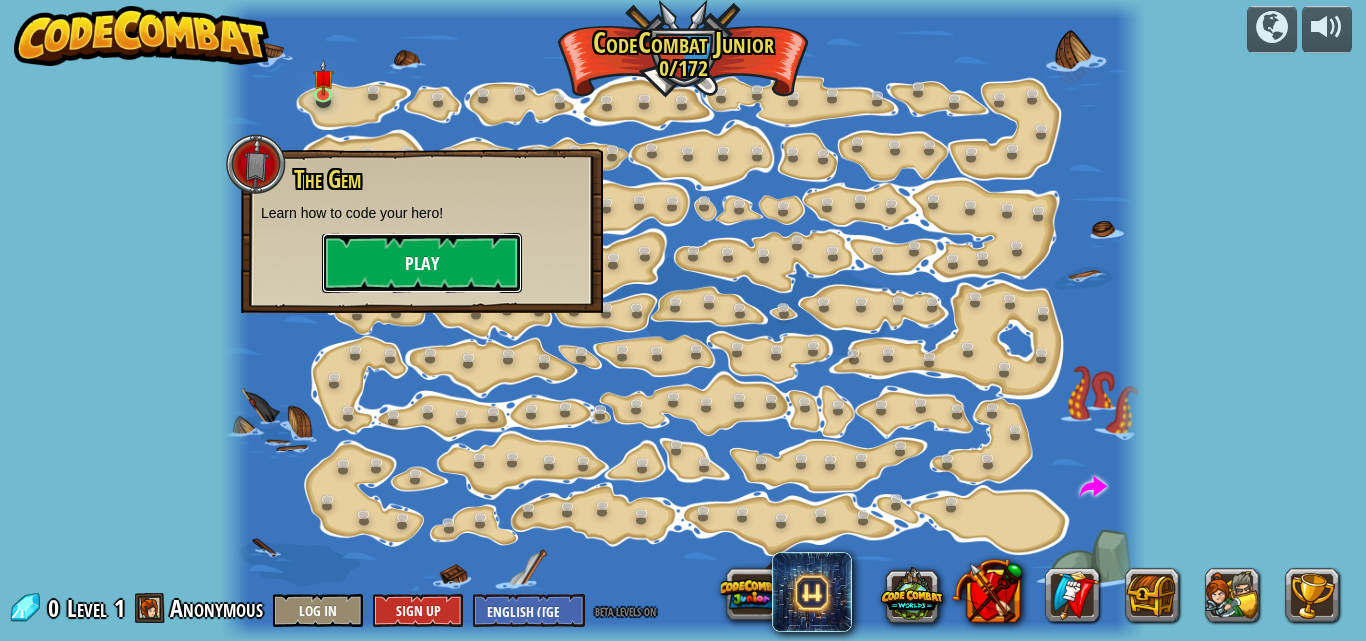 click on "Play" at bounding box center (422, 263) 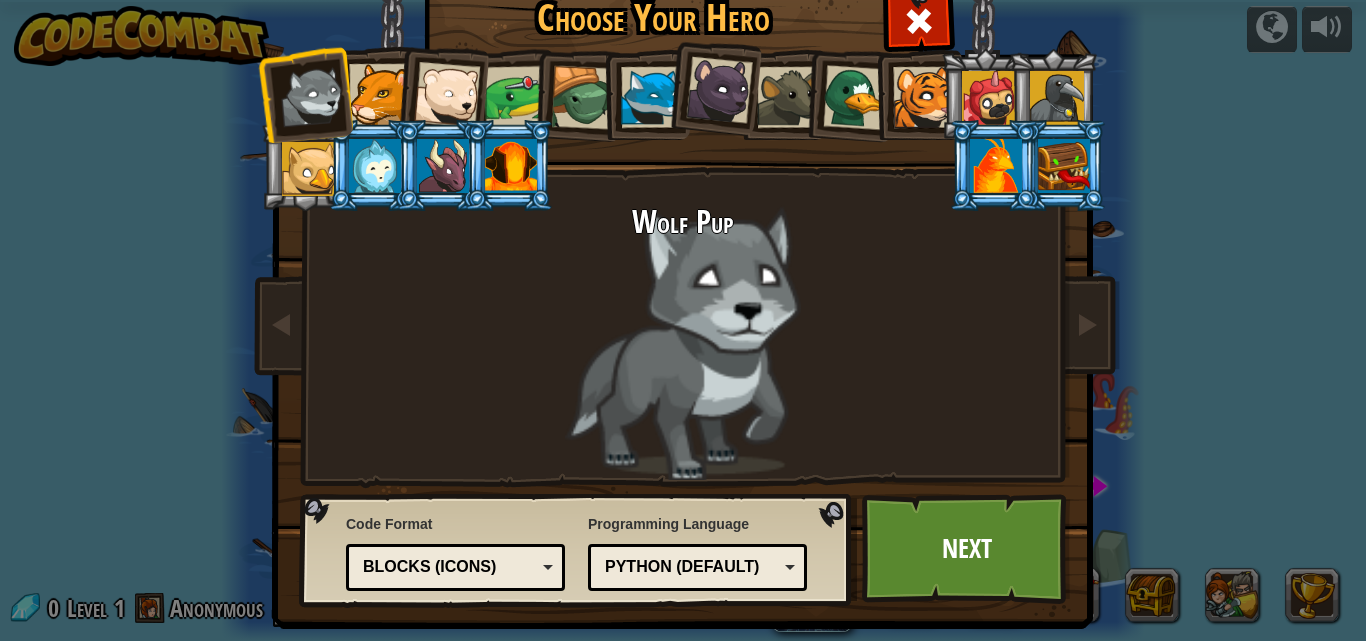 click at bounding box center [379, 94] 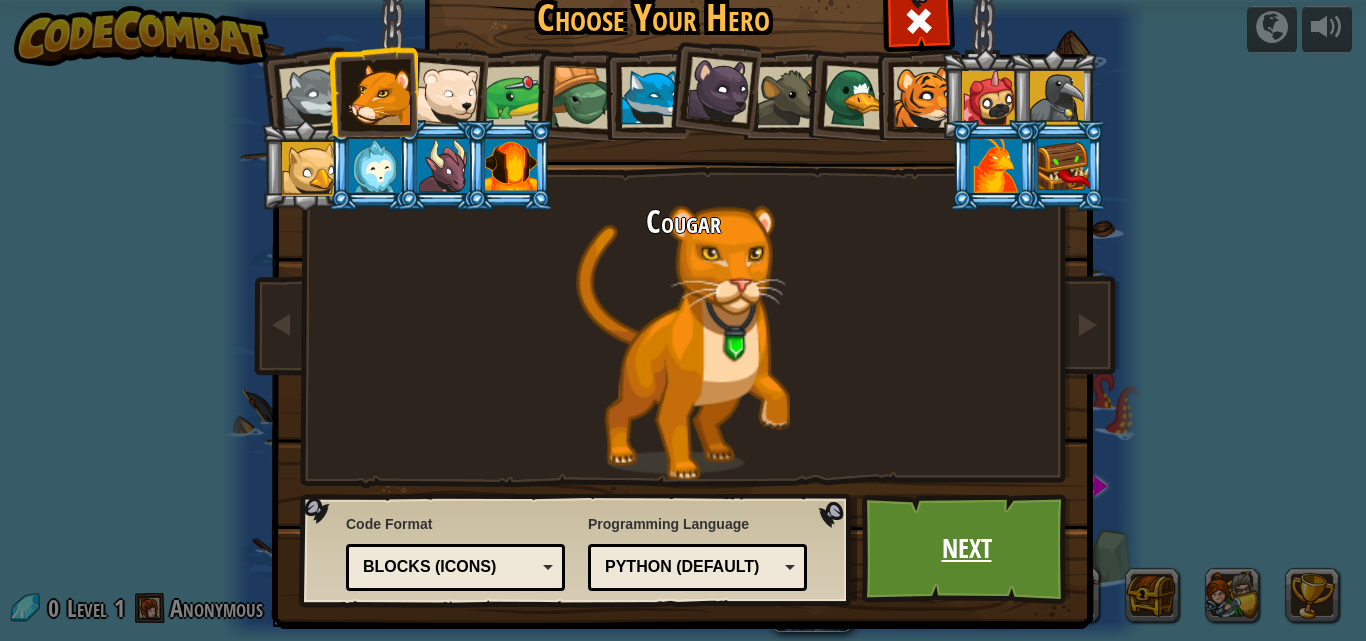 click on "Next" at bounding box center [966, 549] 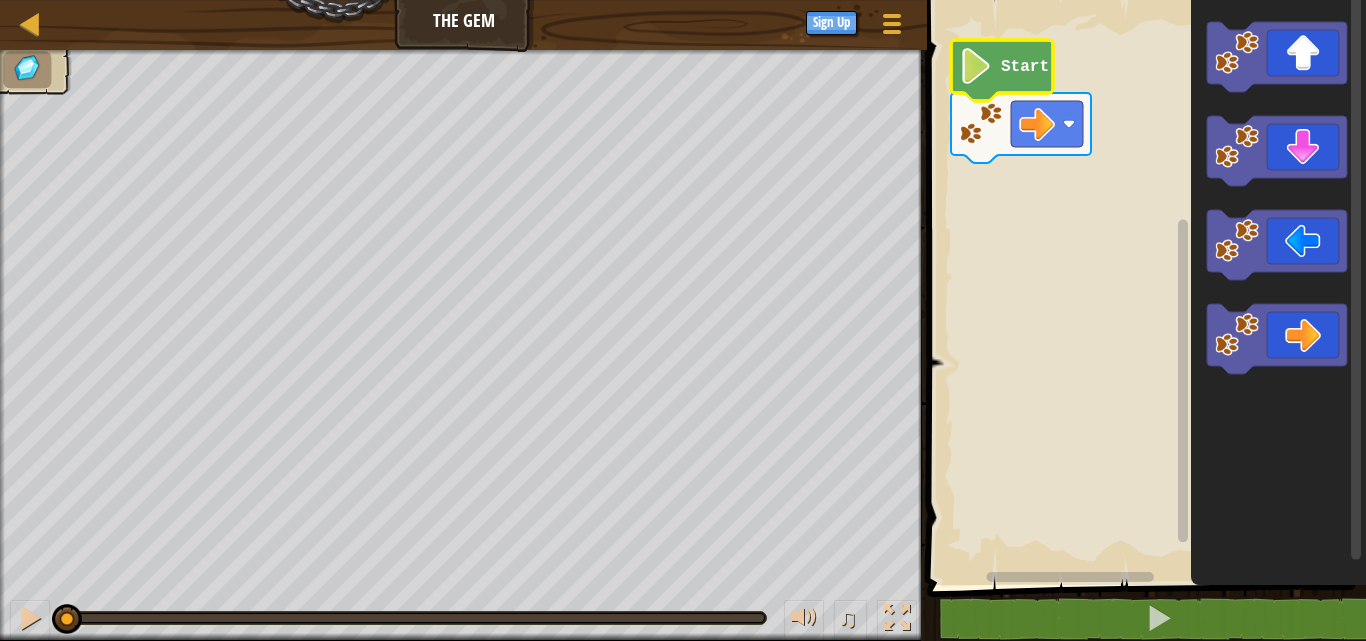 click 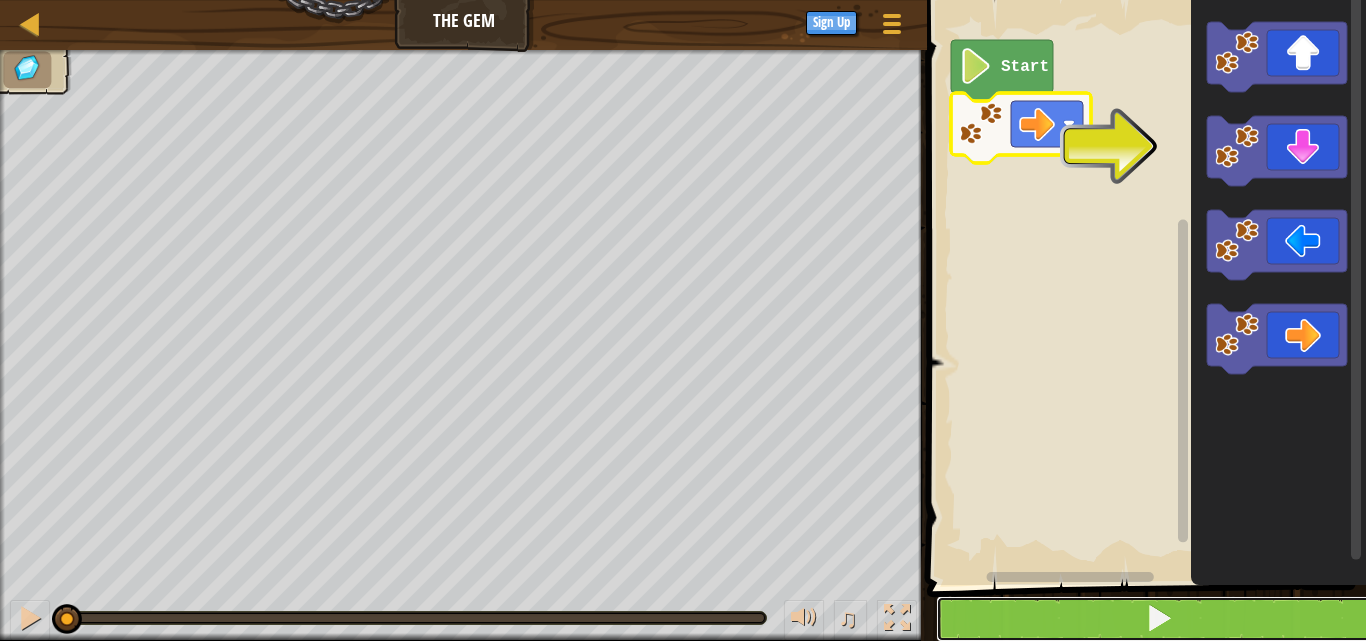 click at bounding box center [1158, 619] 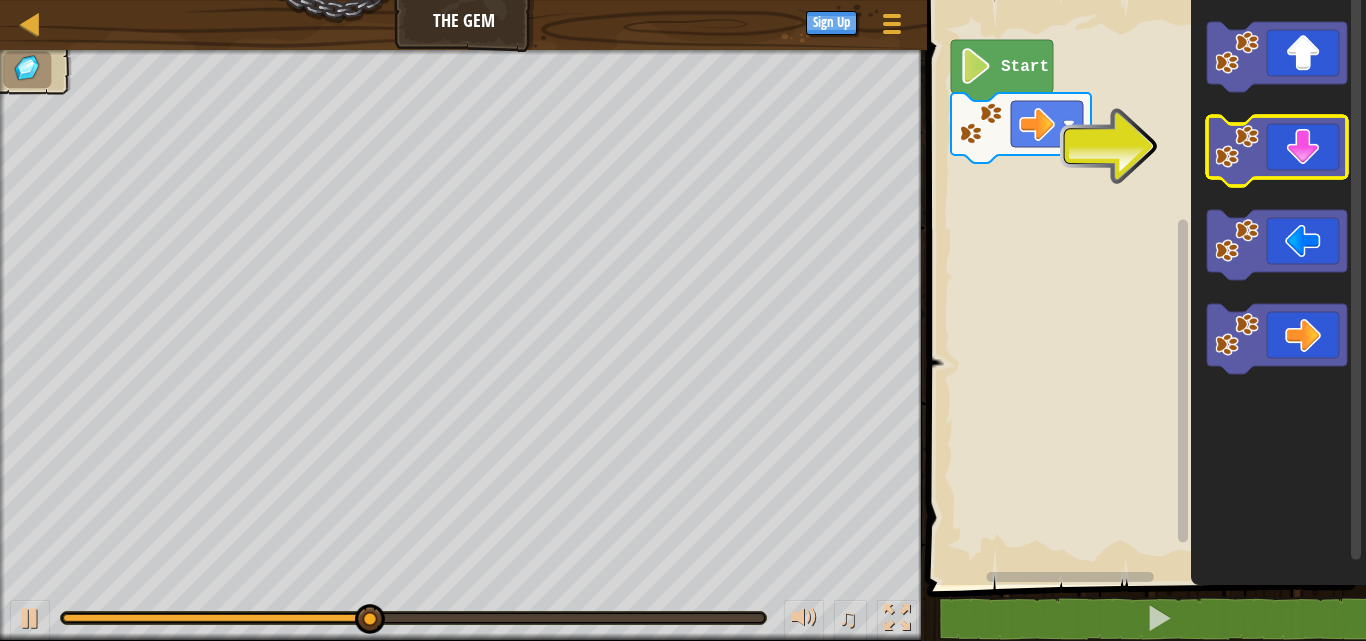 click 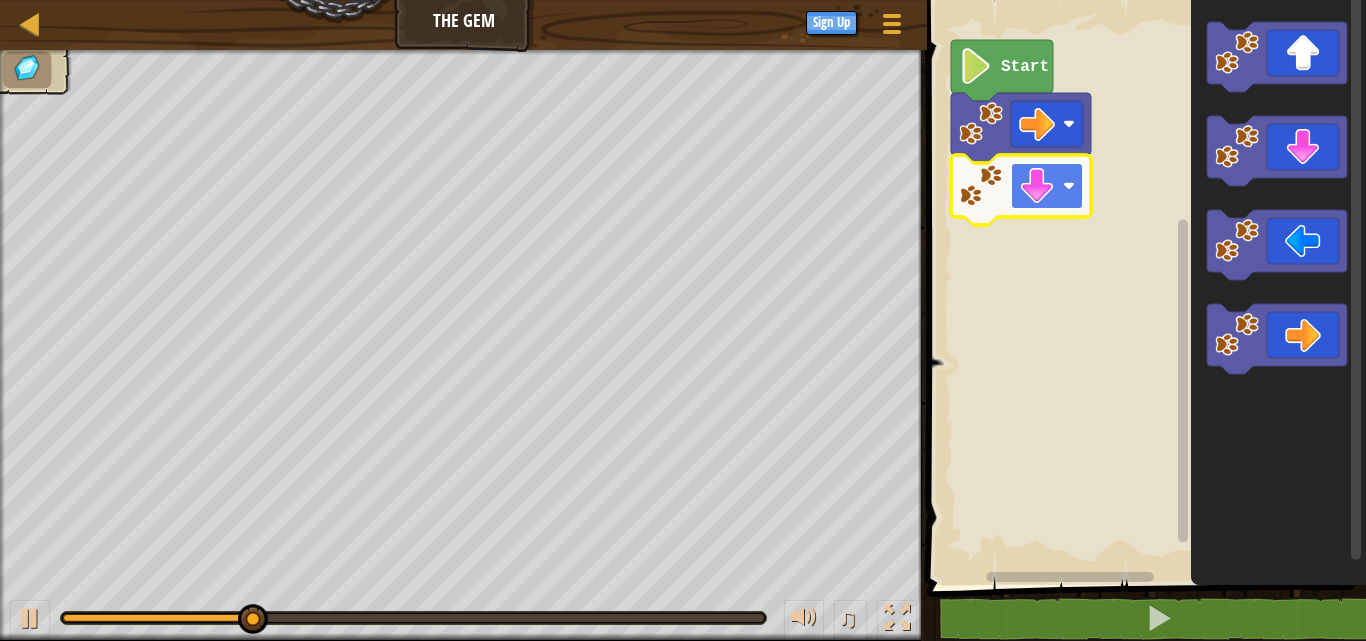 click 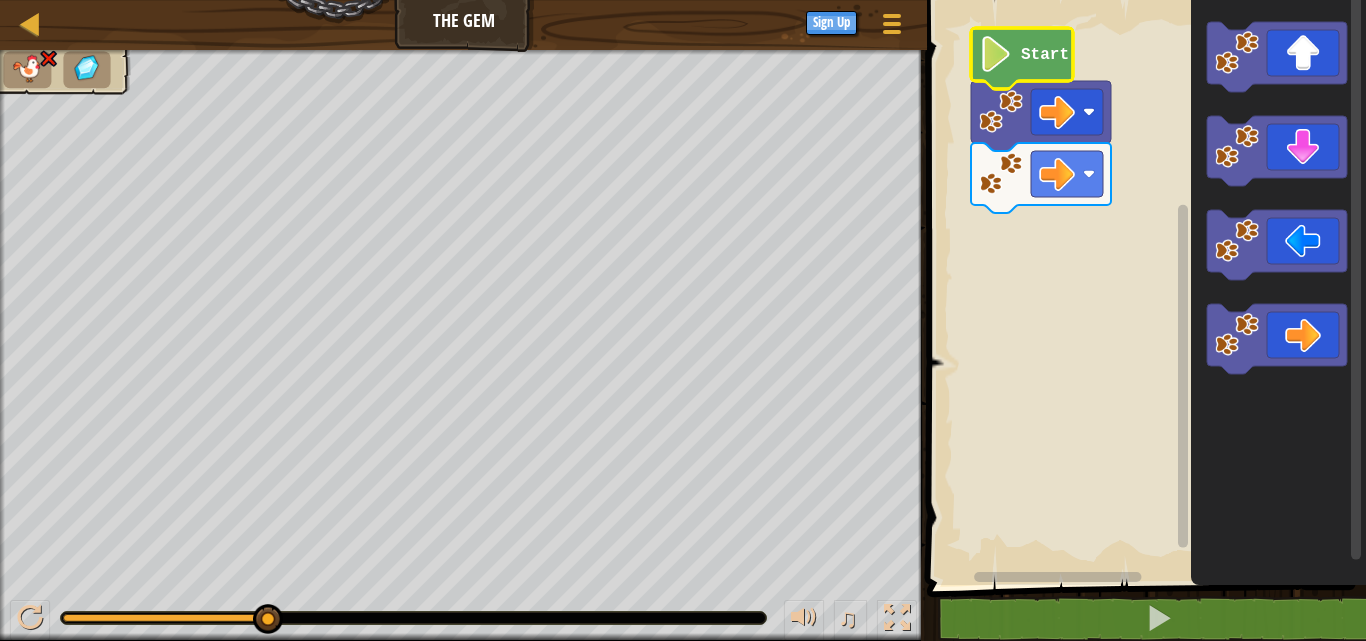 click 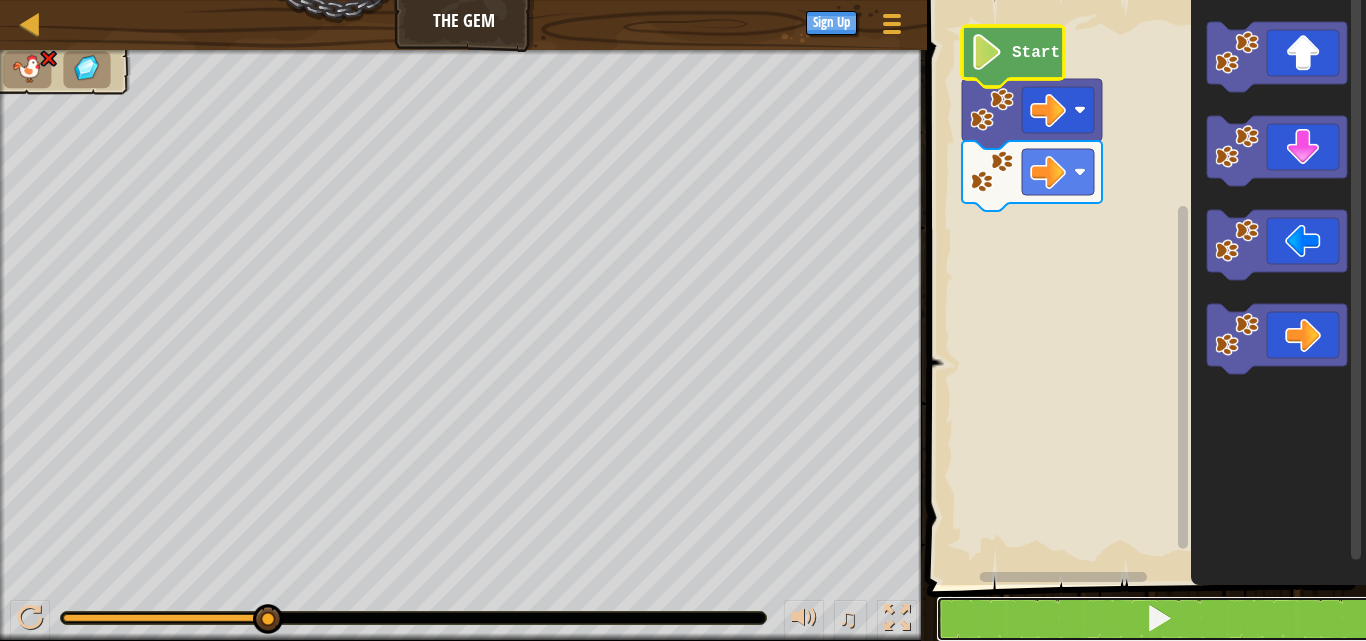 click at bounding box center (1158, 619) 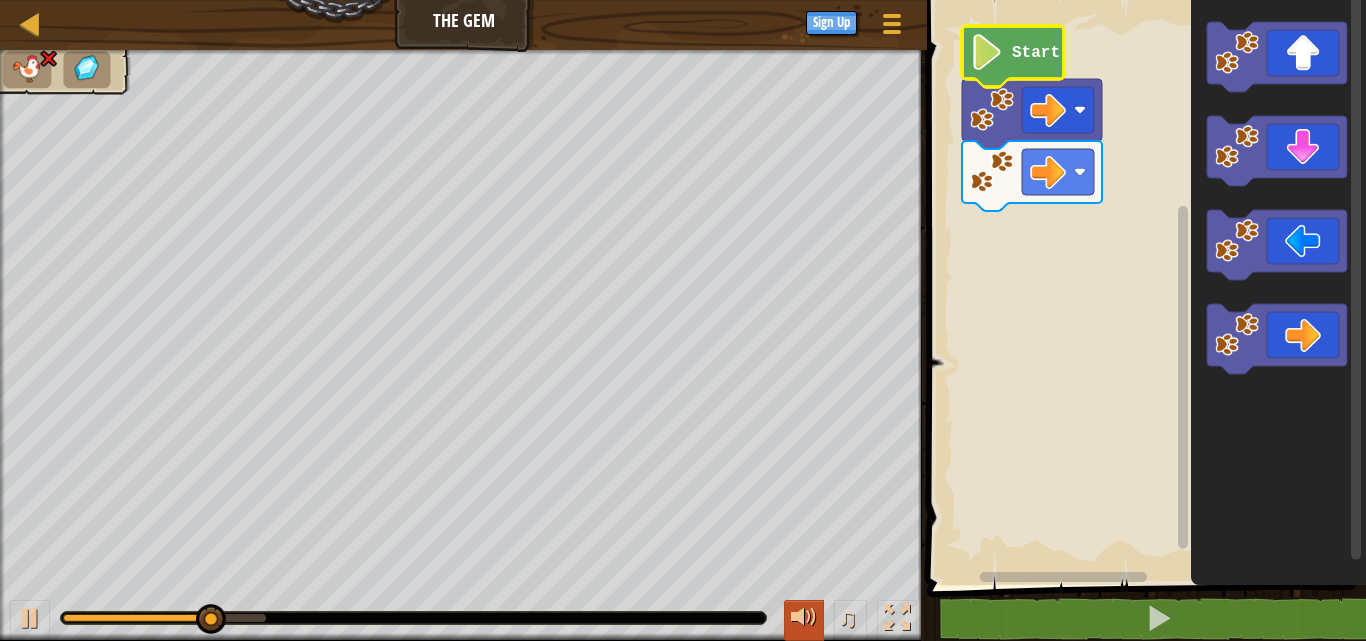 click at bounding box center (804, 618) 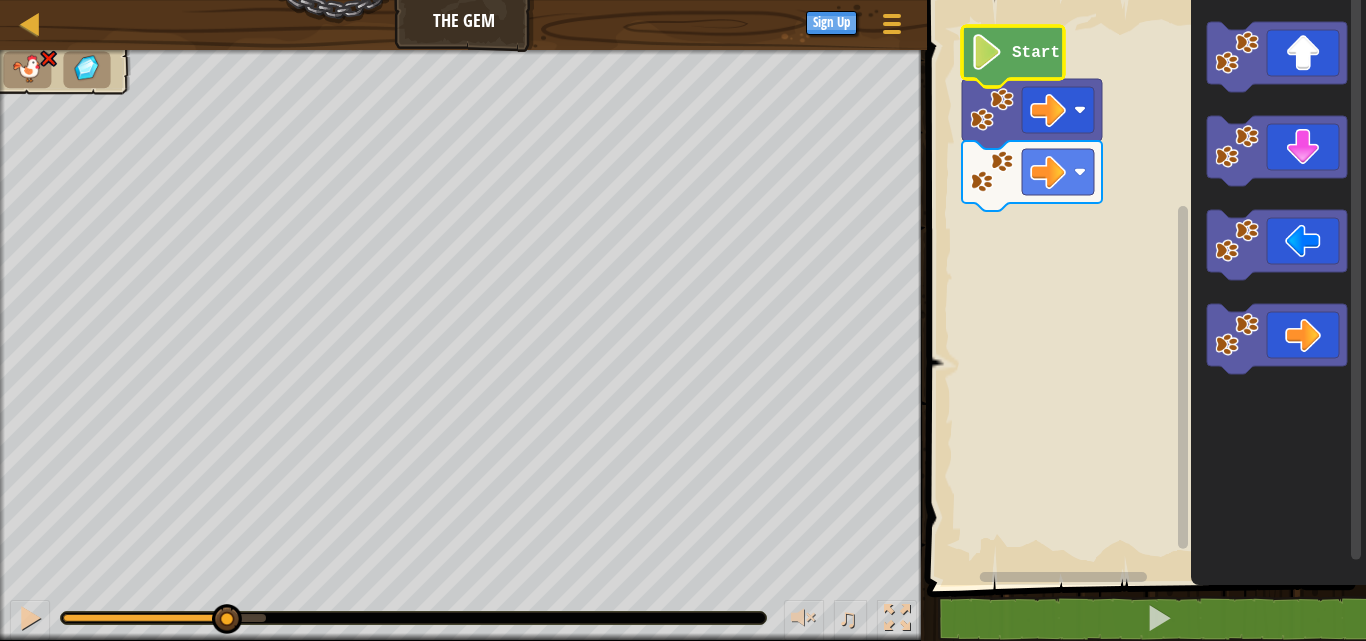 drag, startPoint x: 270, startPoint y: 618, endPoint x: 224, endPoint y: 592, distance: 52.83938 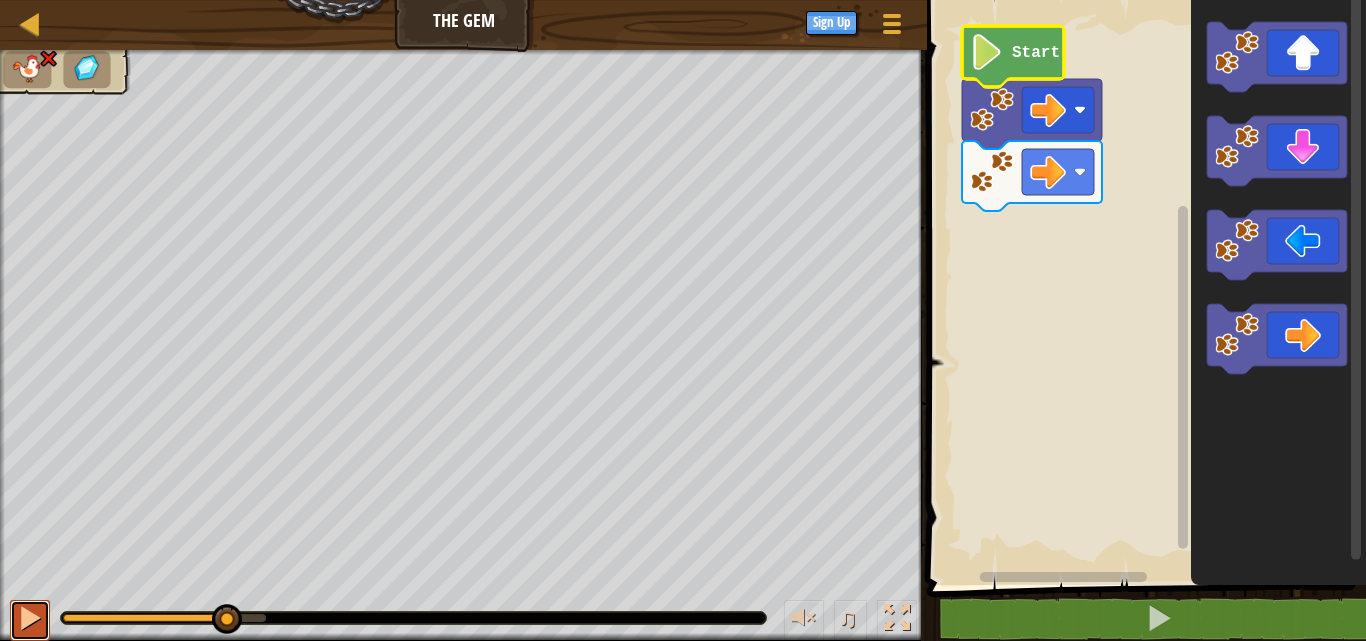 click at bounding box center [30, 618] 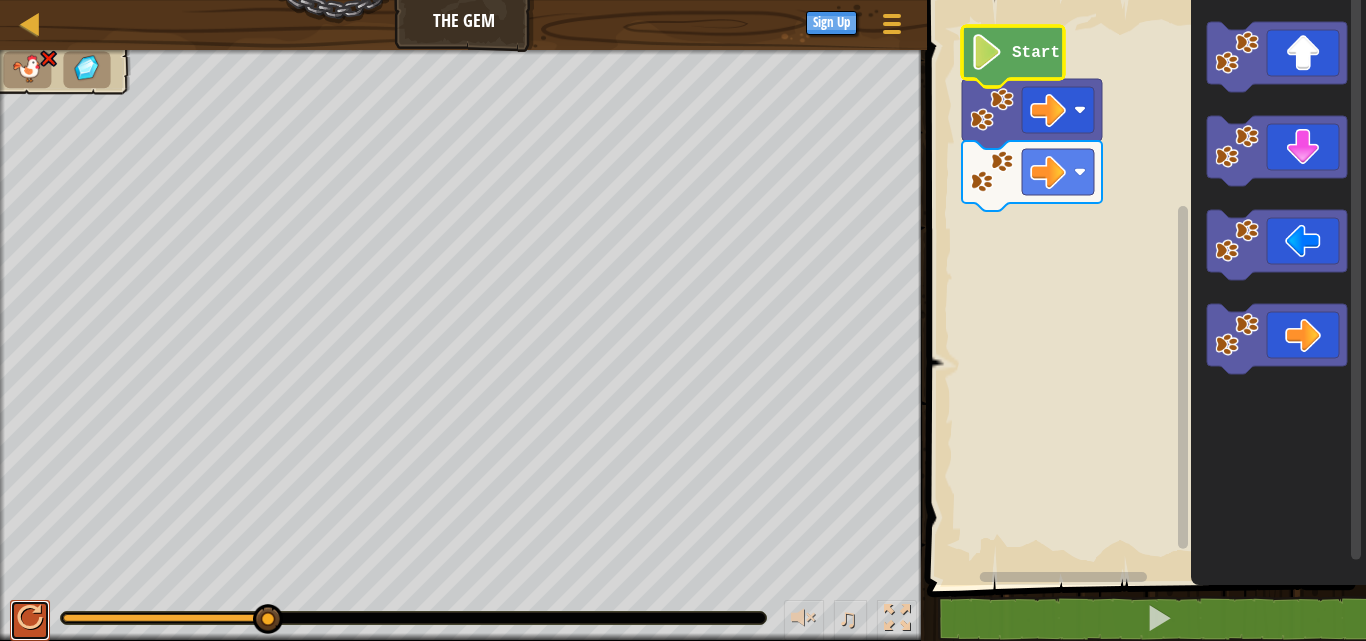 click at bounding box center (30, 618) 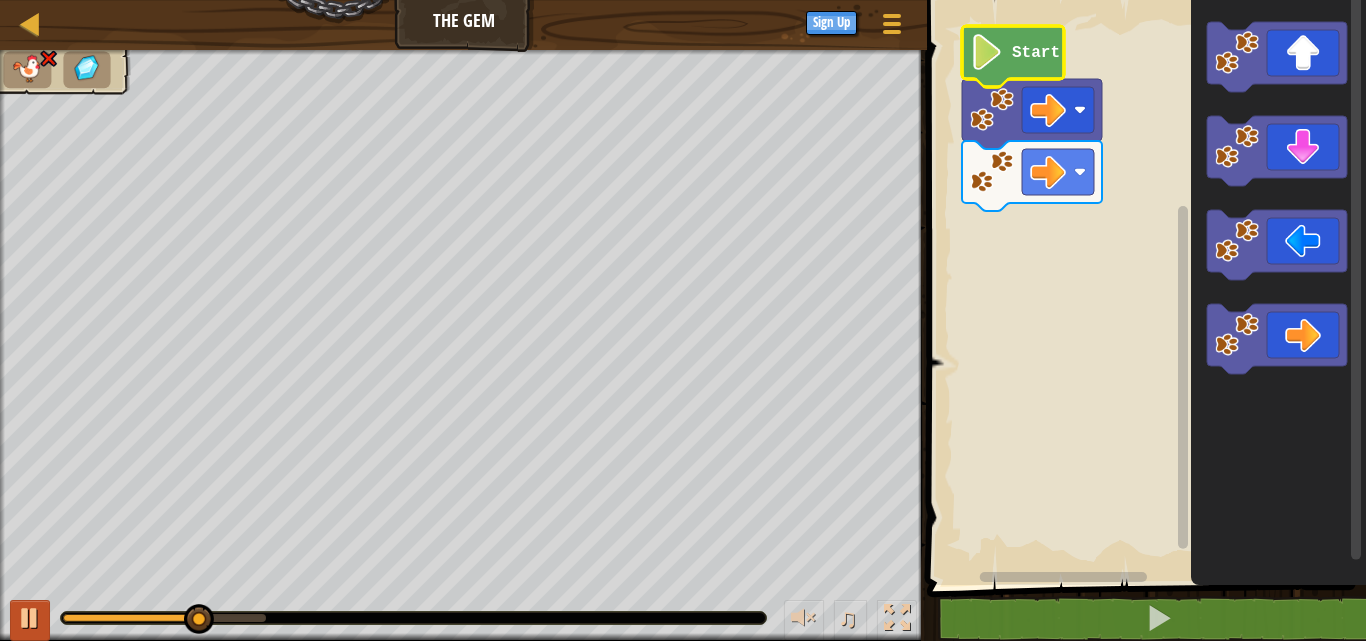 drag, startPoint x: 0, startPoint y: 595, endPoint x: 15, endPoint y: 631, distance: 39 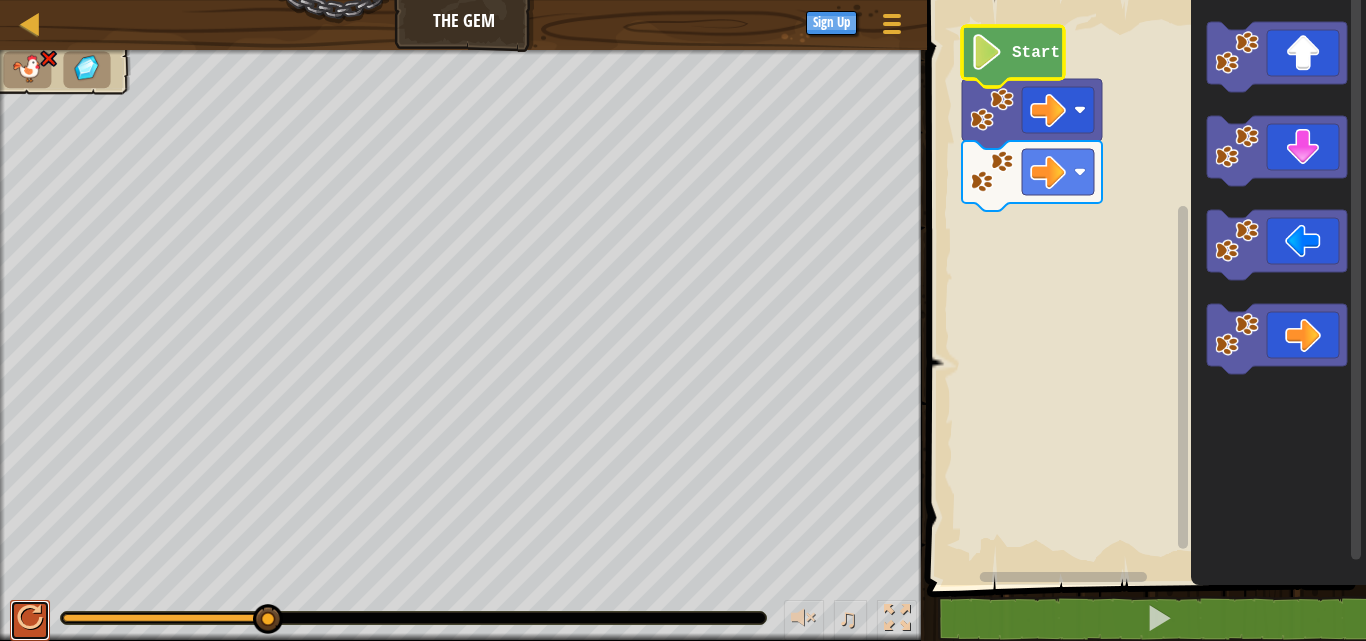 click at bounding box center (30, 618) 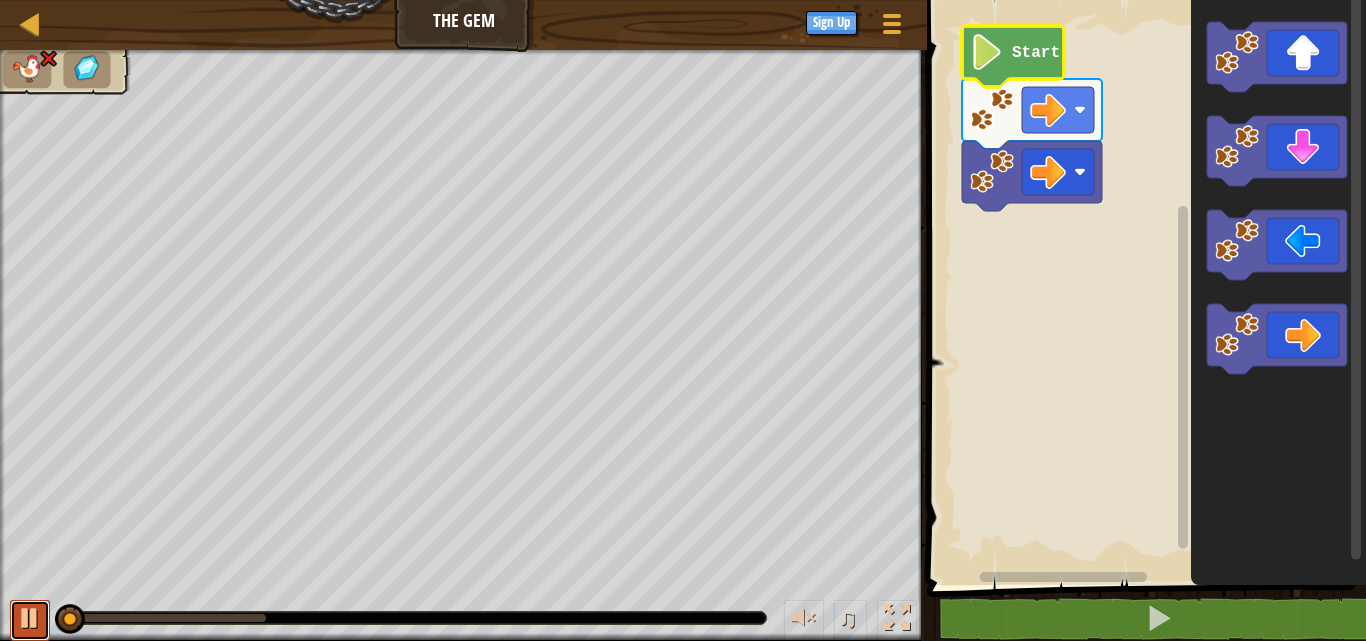 click at bounding box center (30, 618) 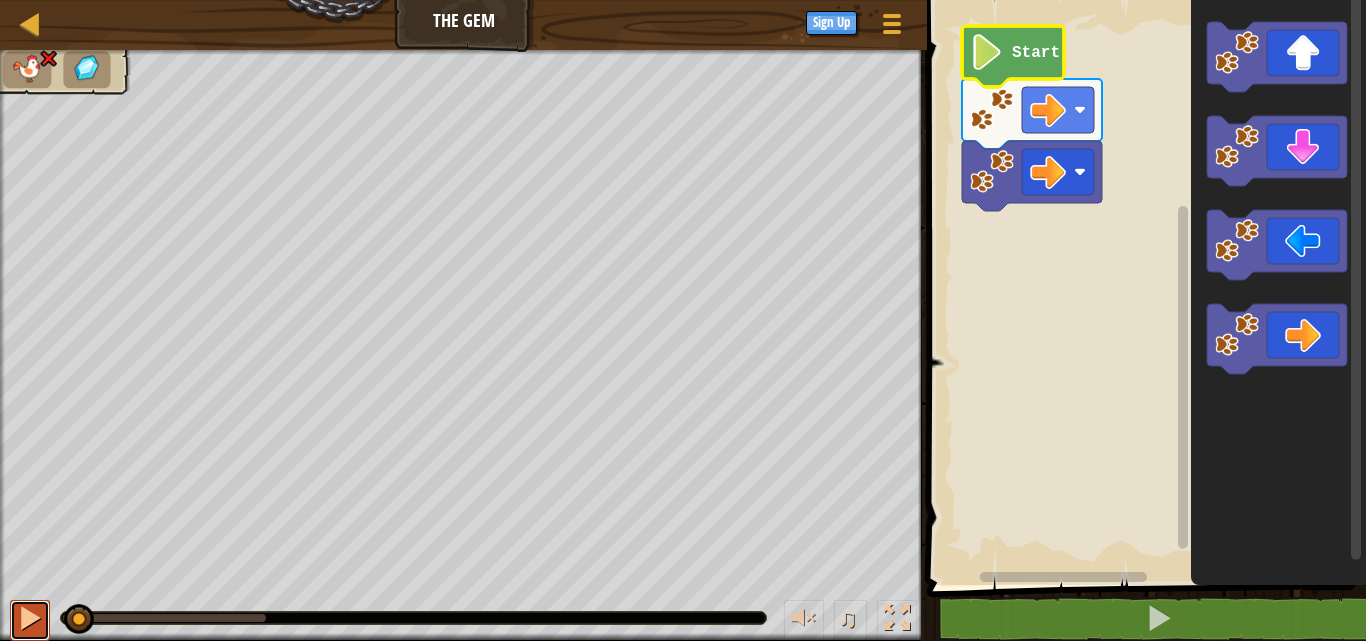 click at bounding box center [30, 618] 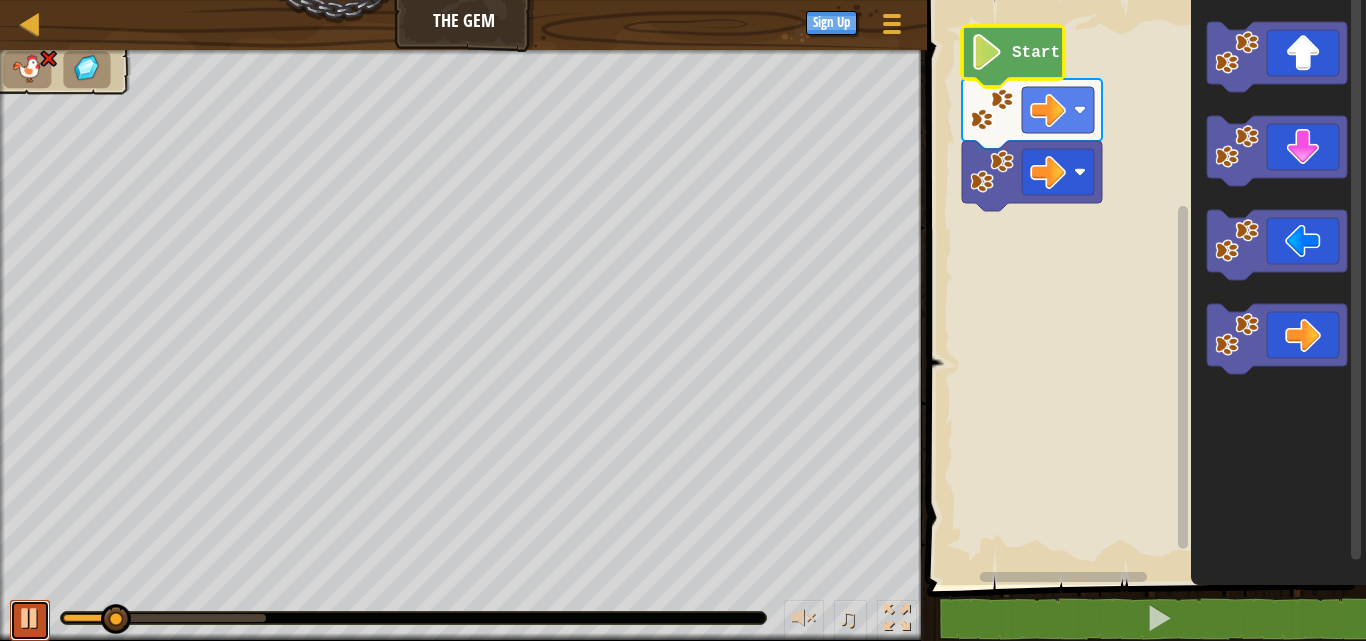 click at bounding box center [30, 618] 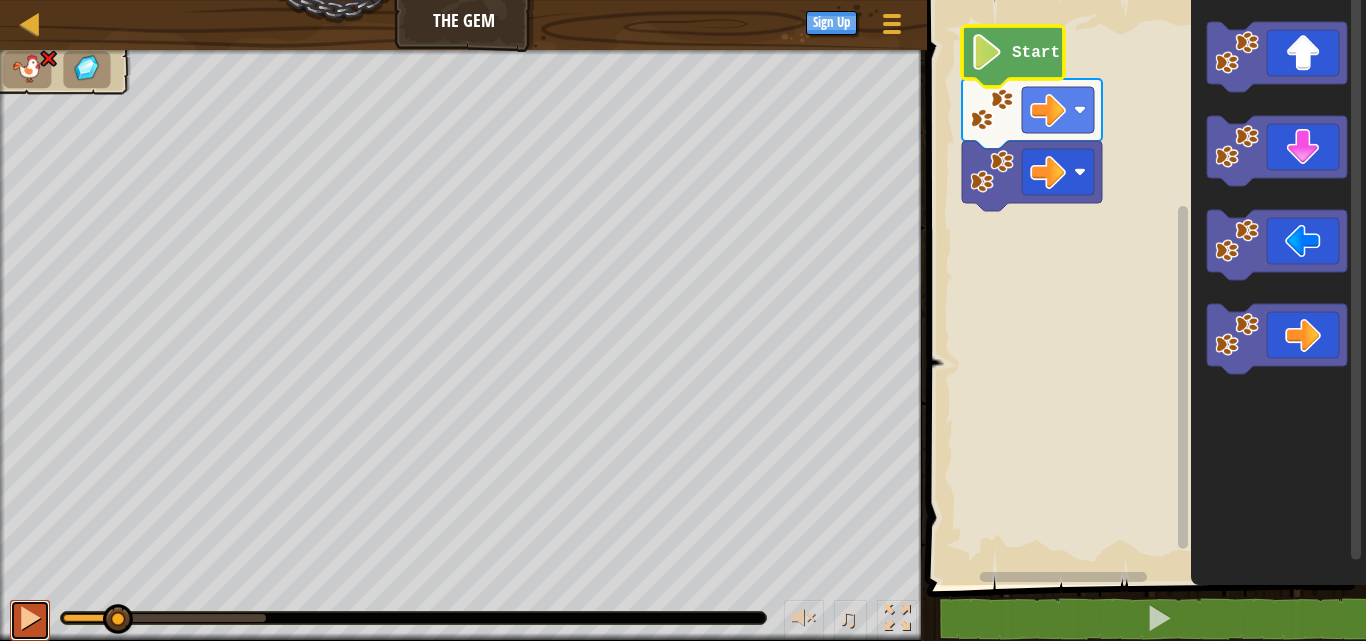 click at bounding box center [30, 618] 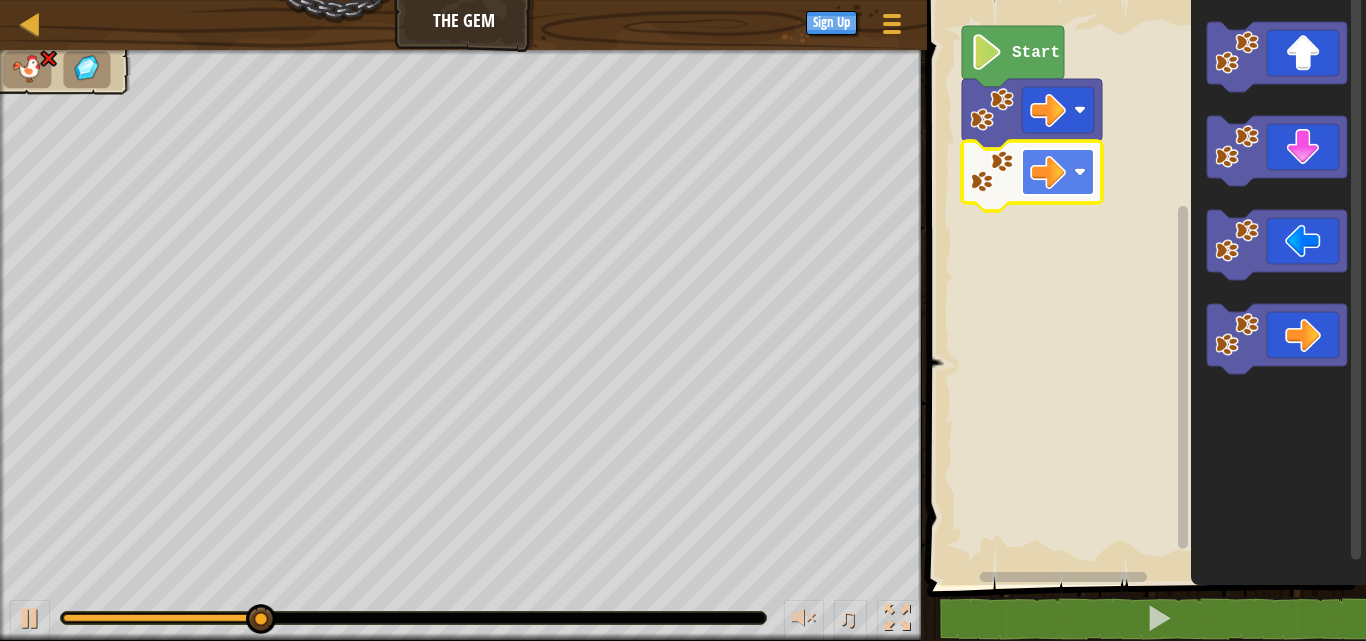 click 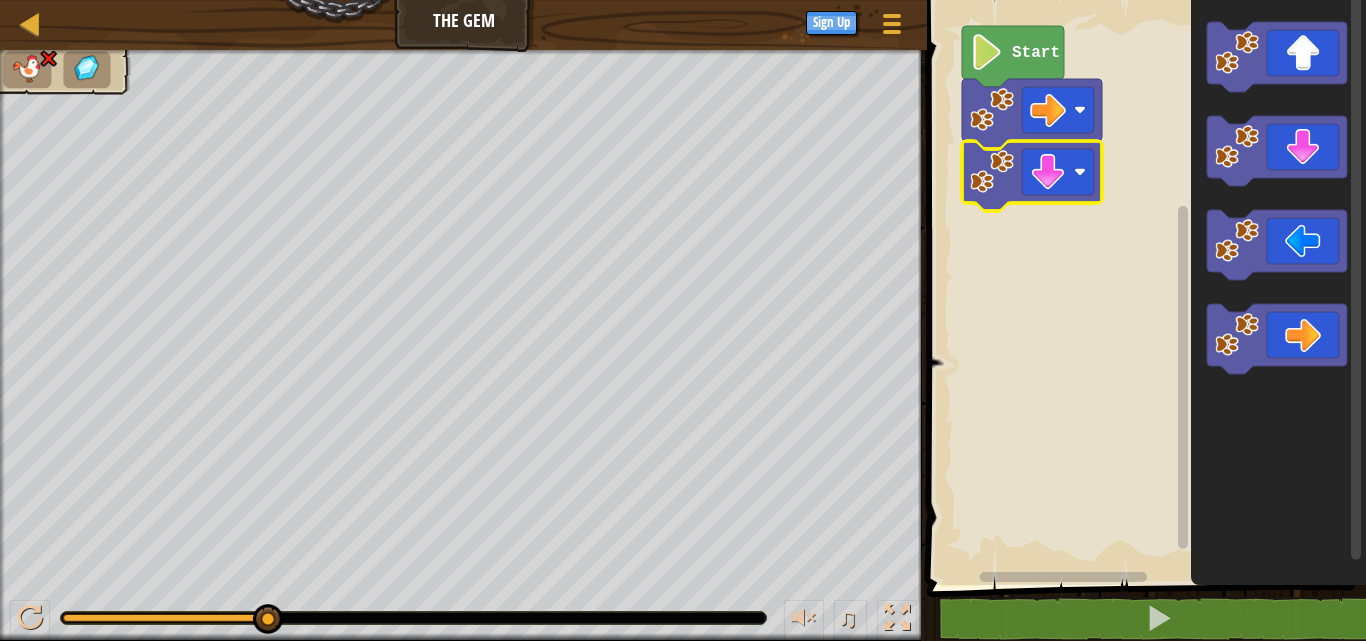 click 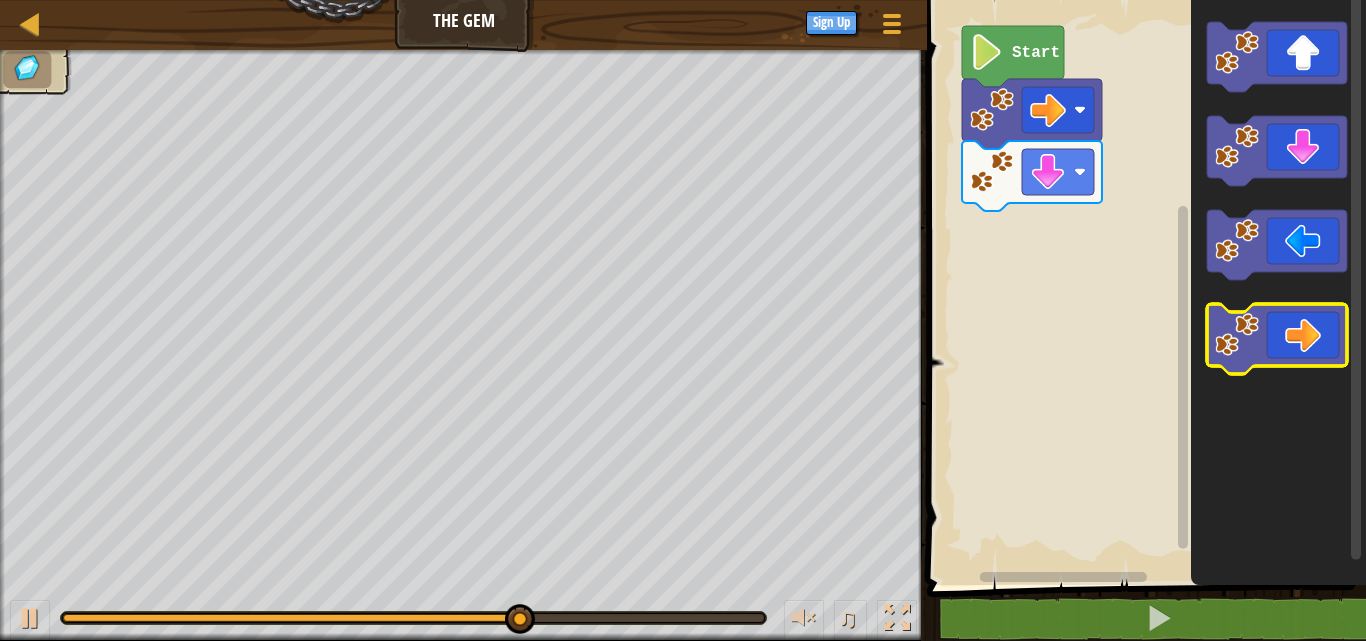 click 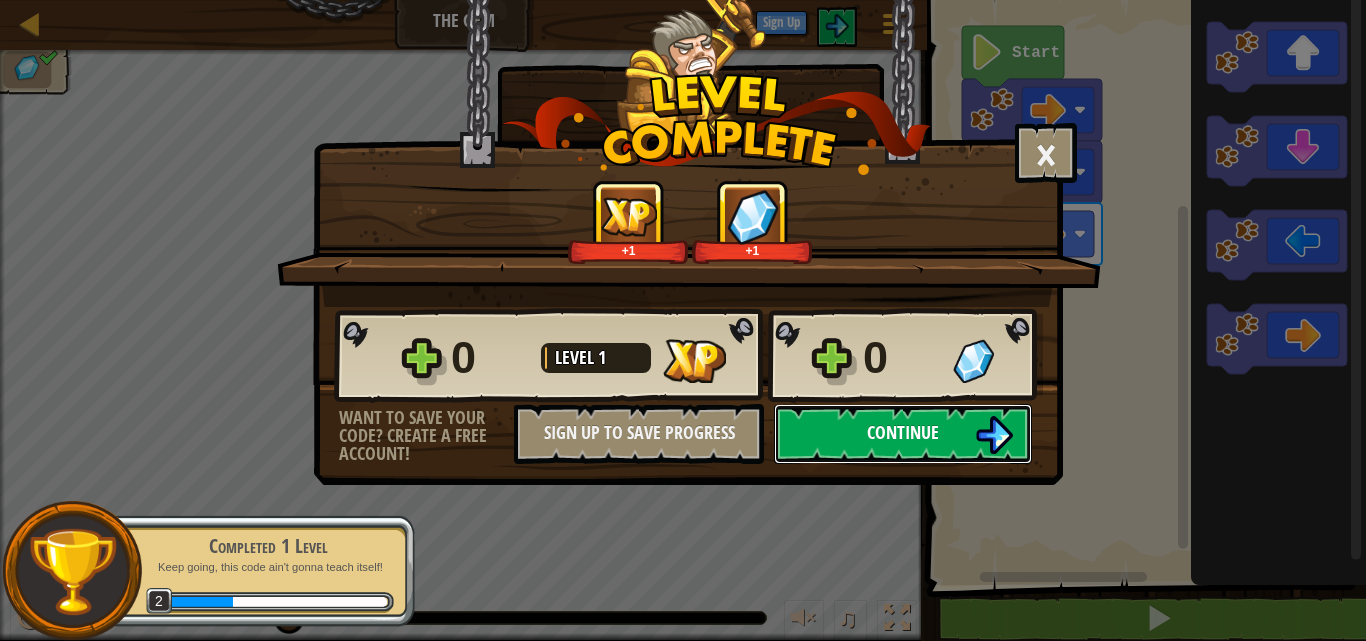 click on "Continue" at bounding box center (903, 432) 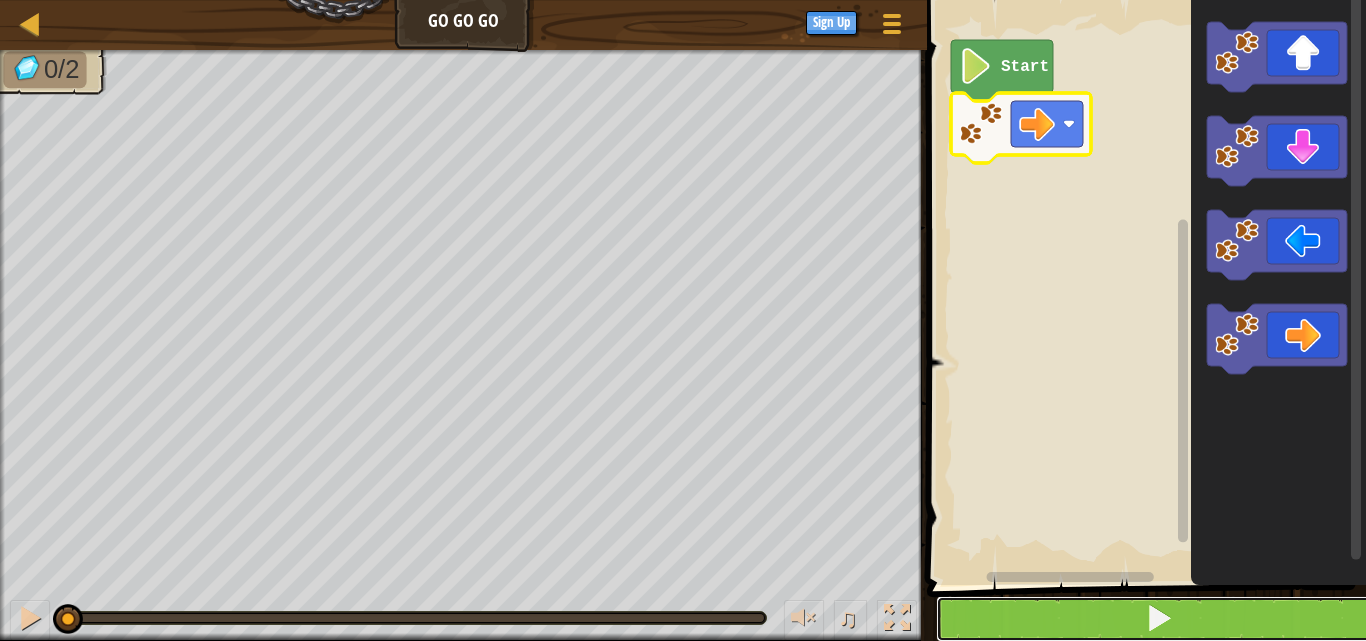 click at bounding box center (1158, 619) 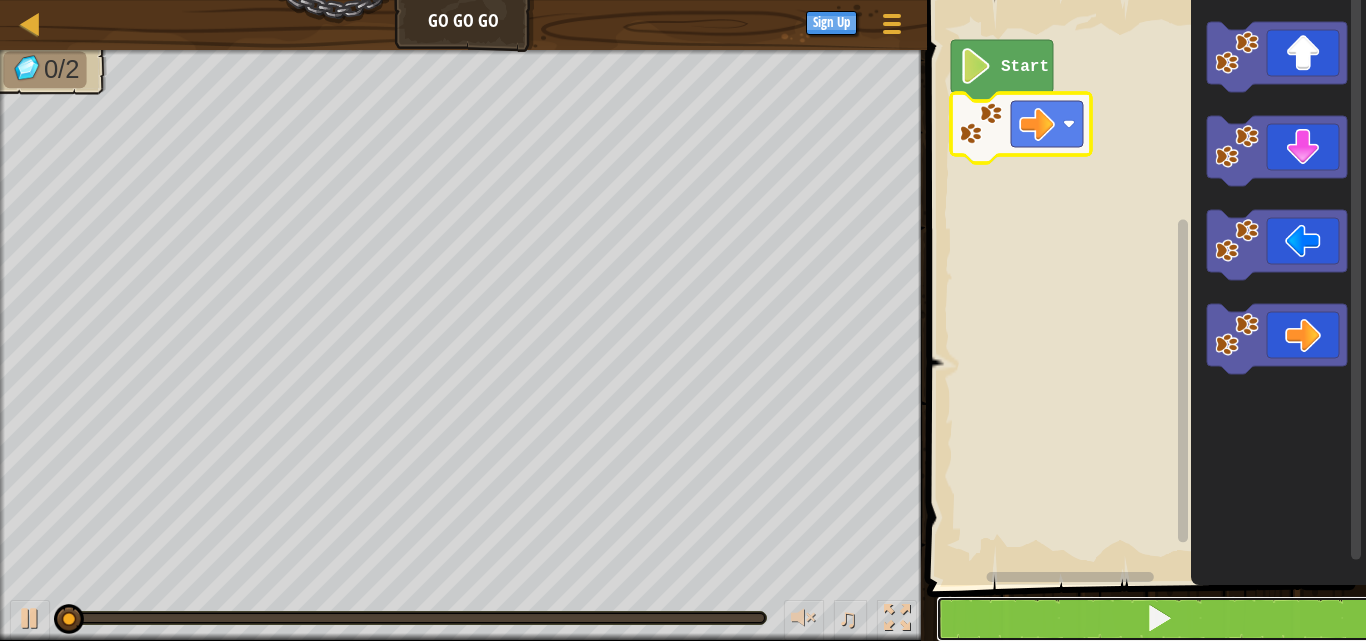 click at bounding box center [1158, 619] 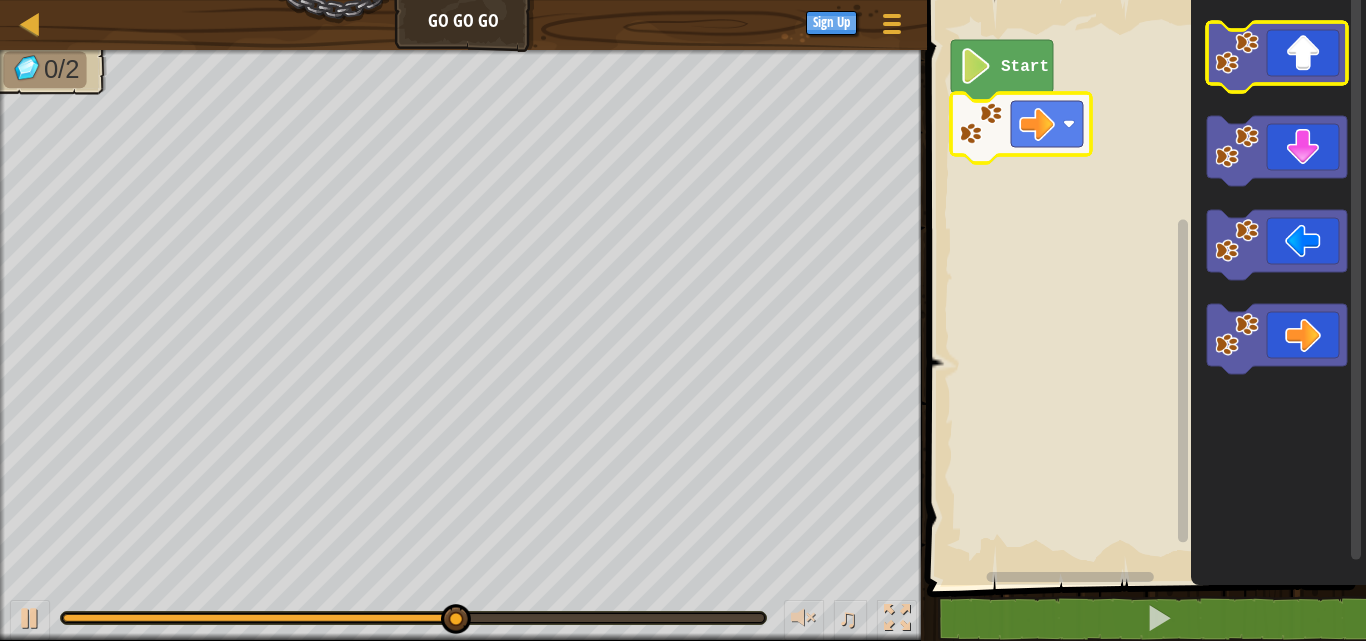 click 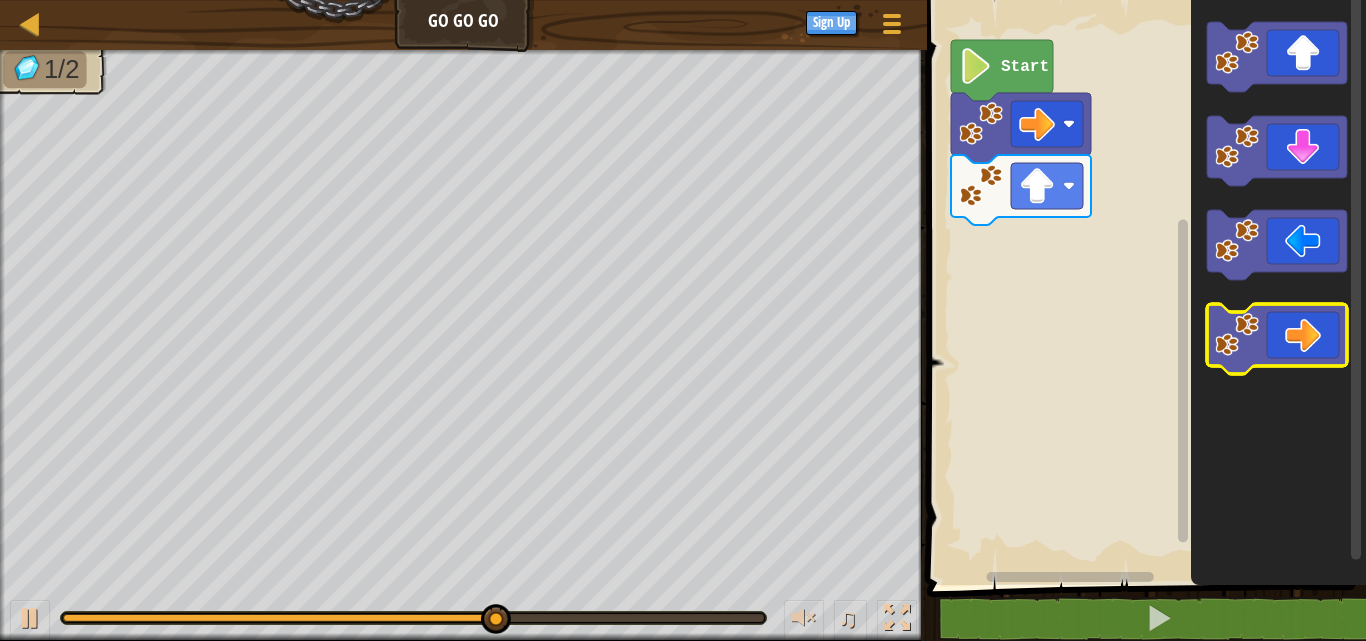 click 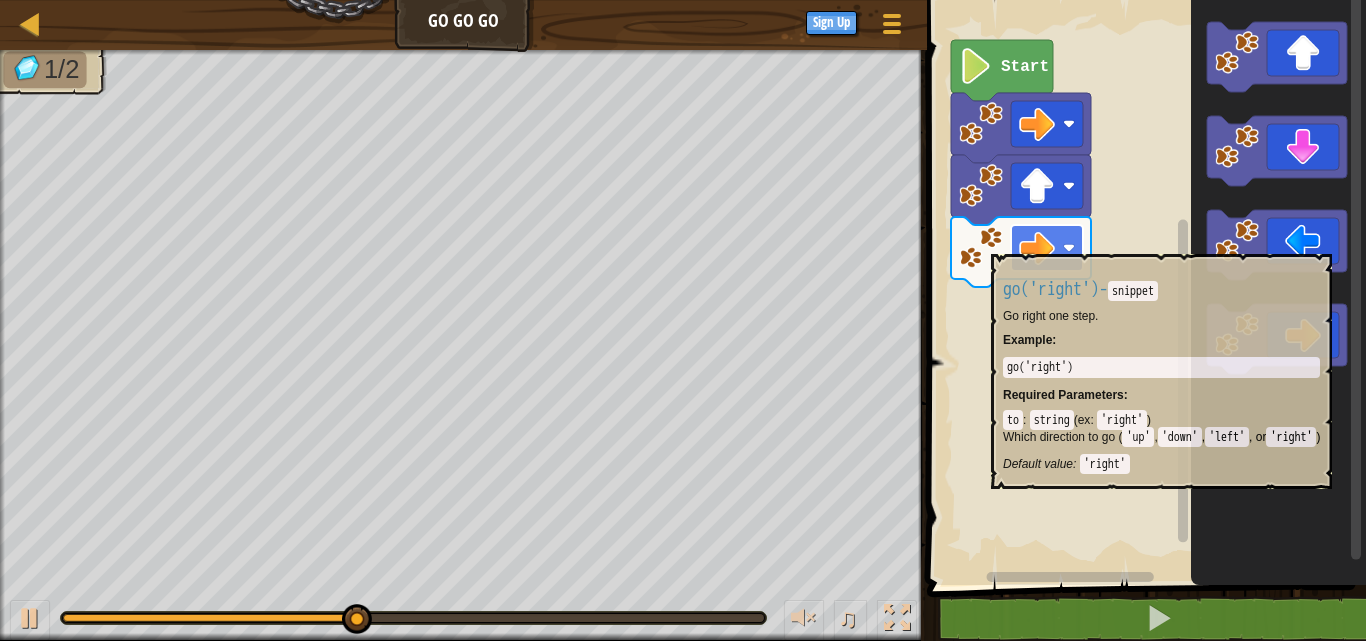 click 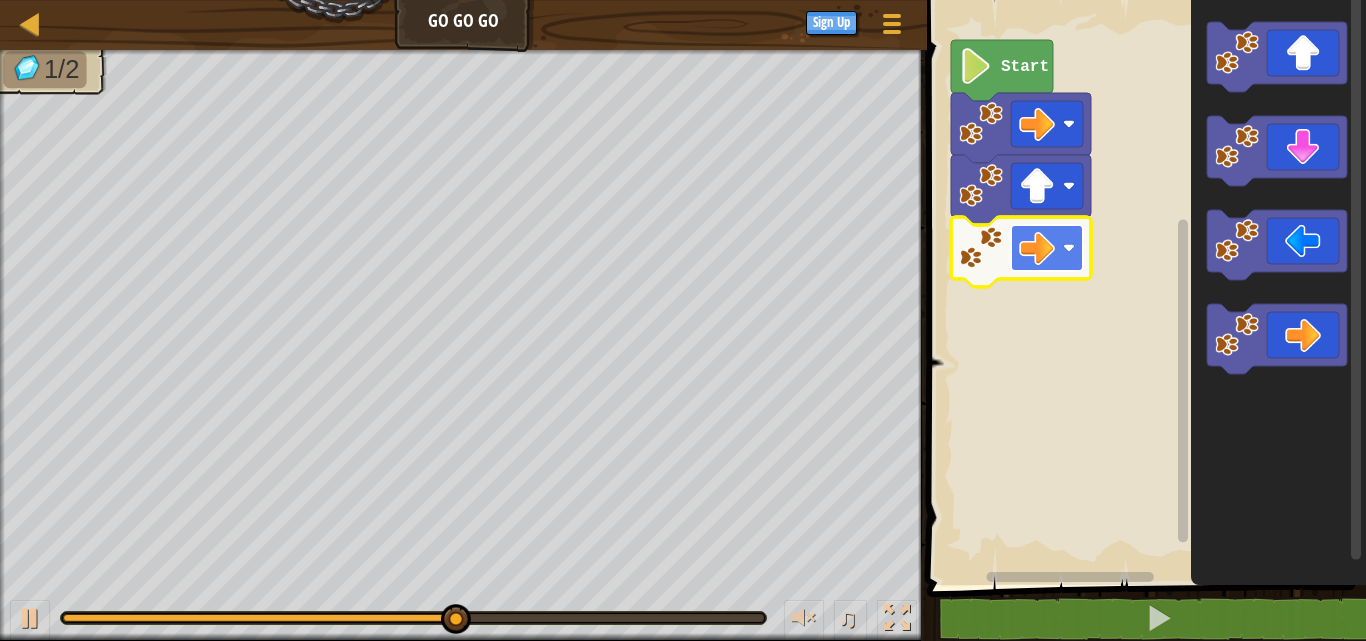click 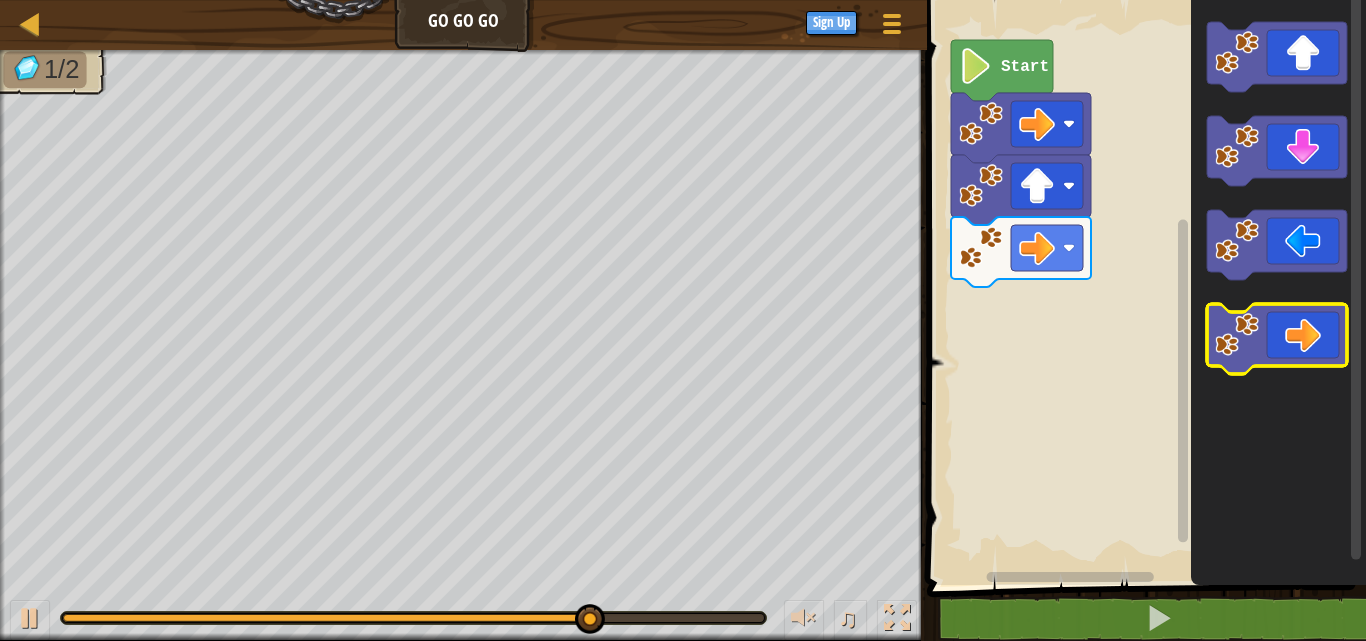 click 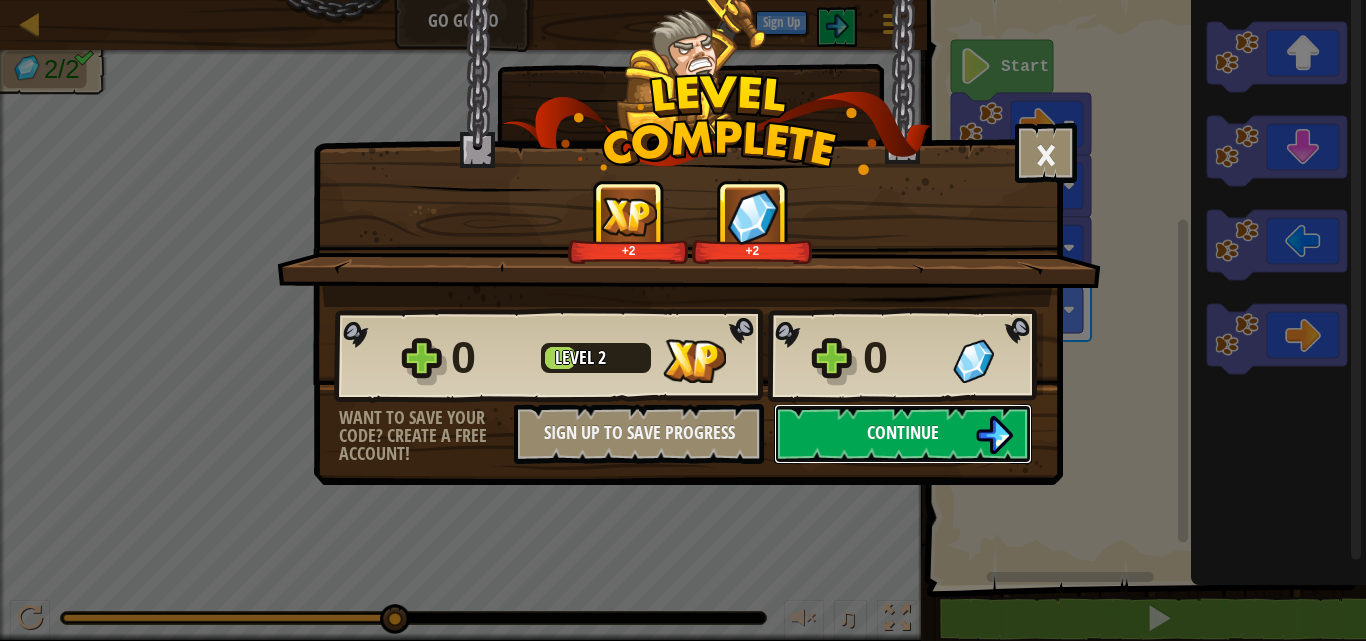 click on "Continue" at bounding box center [903, 434] 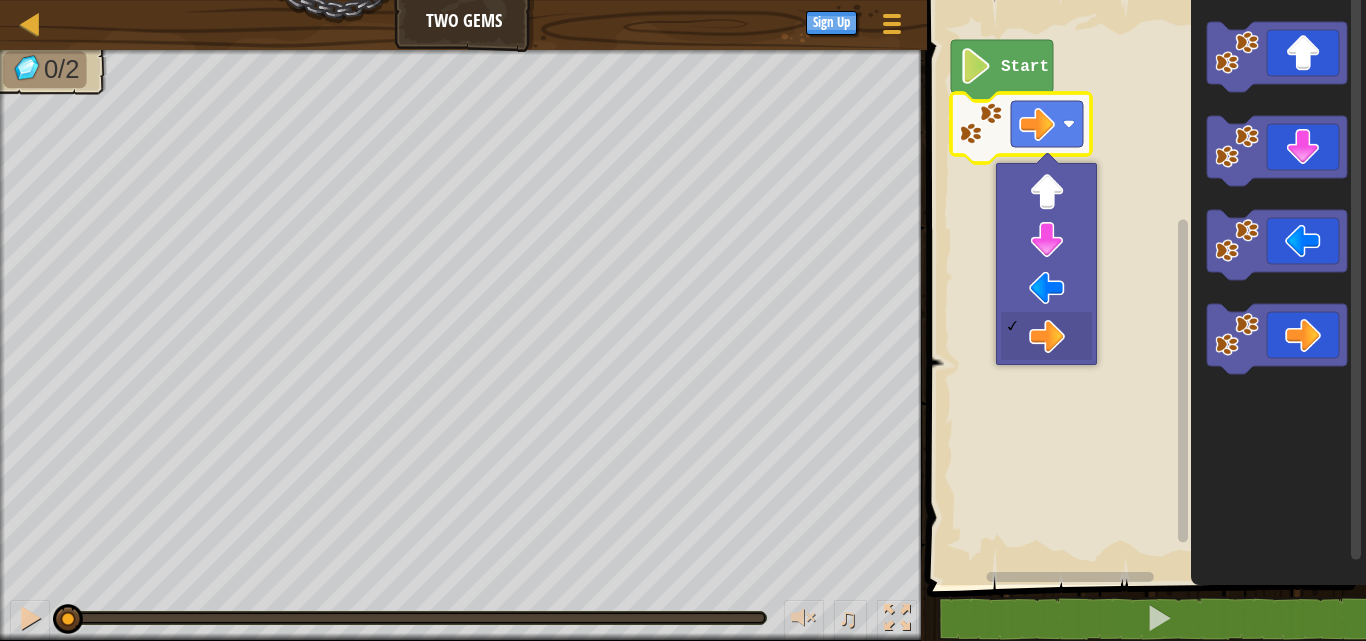 click at bounding box center (1046, 264) 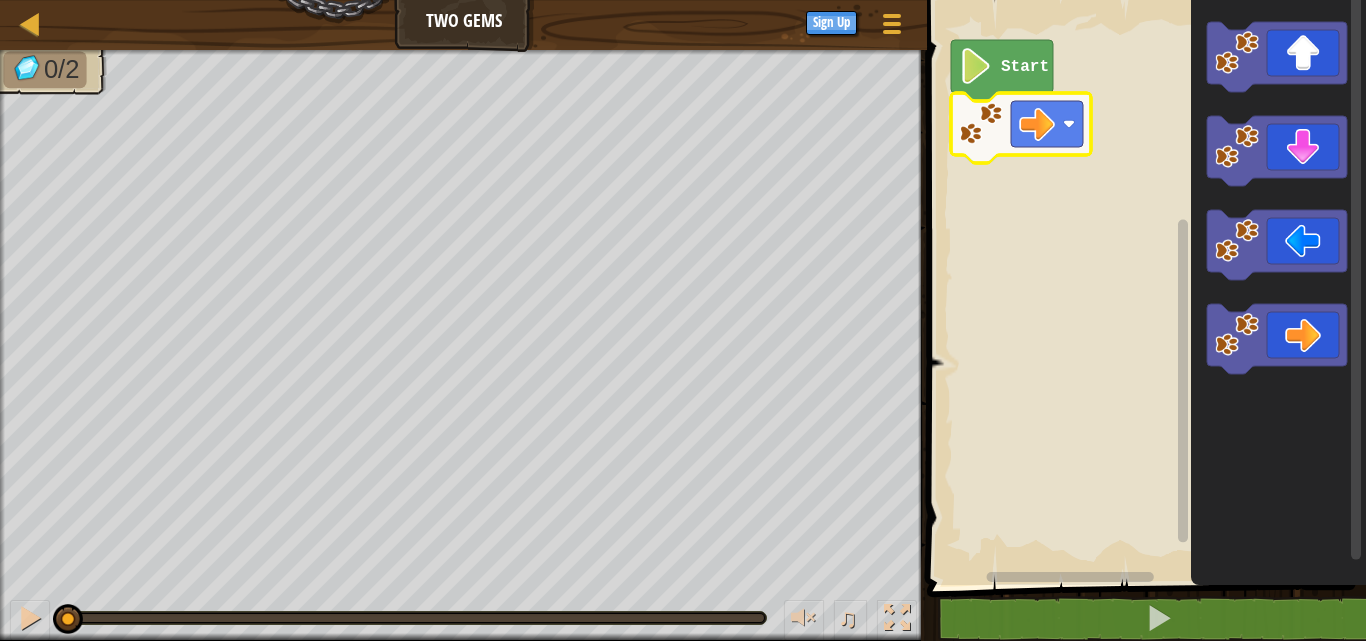 click 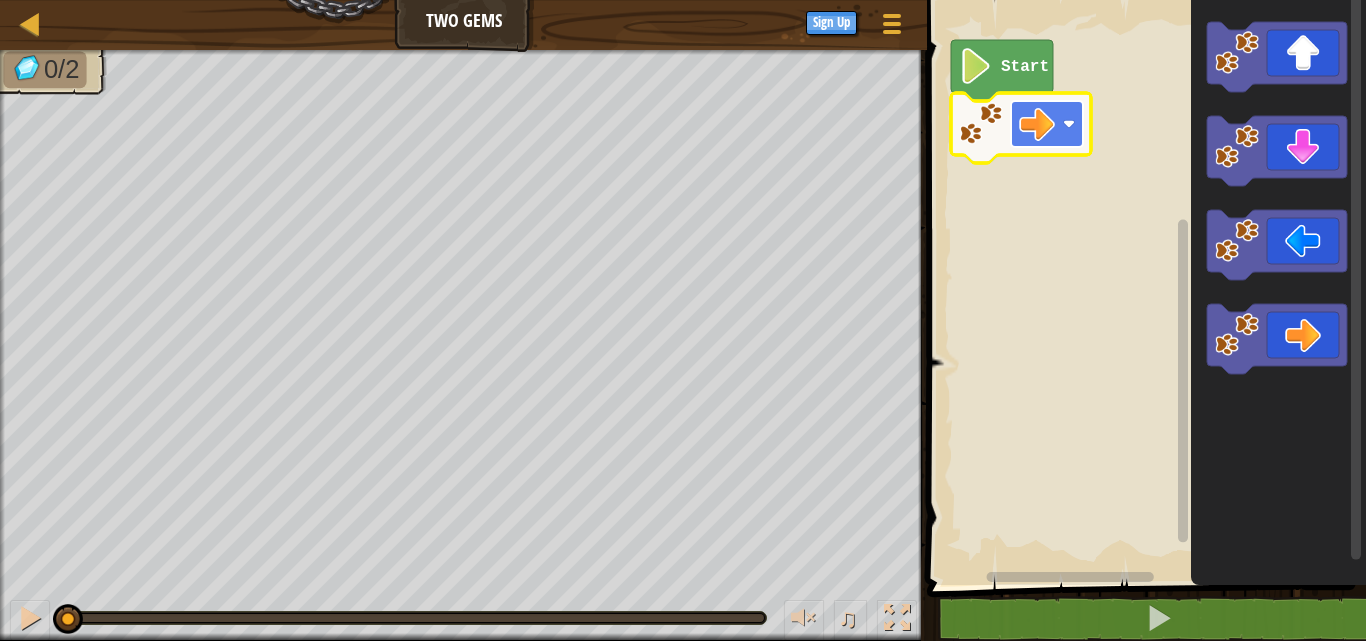 click 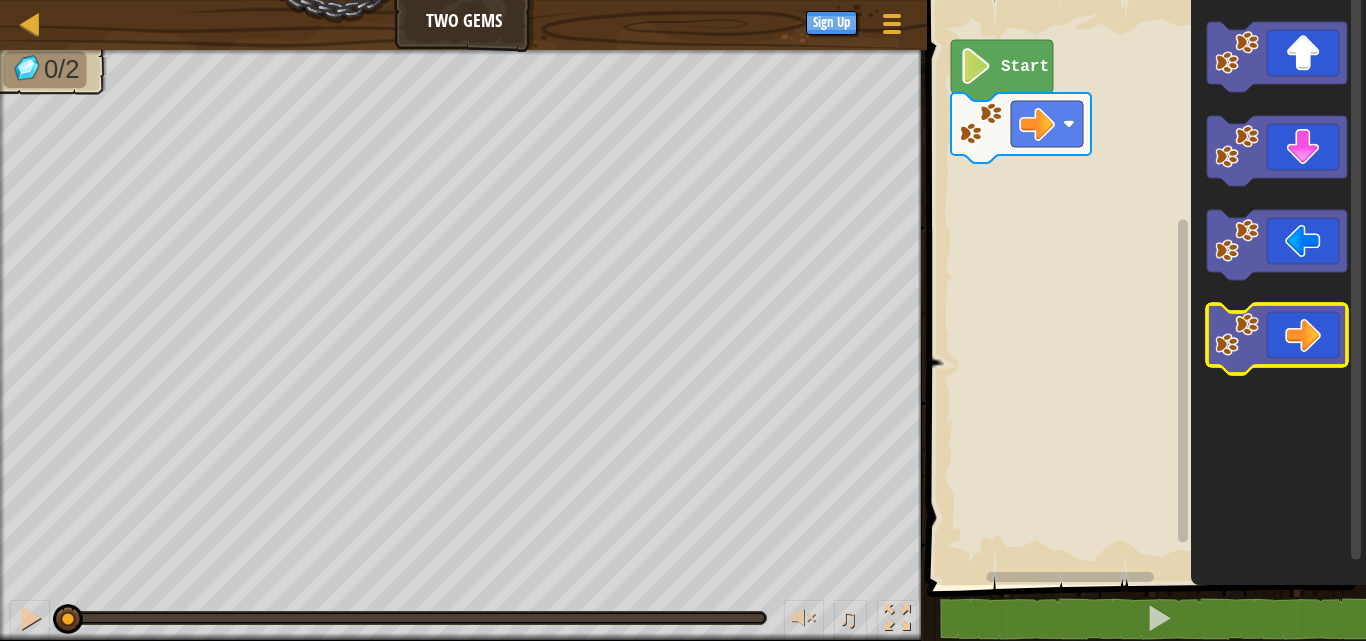 click 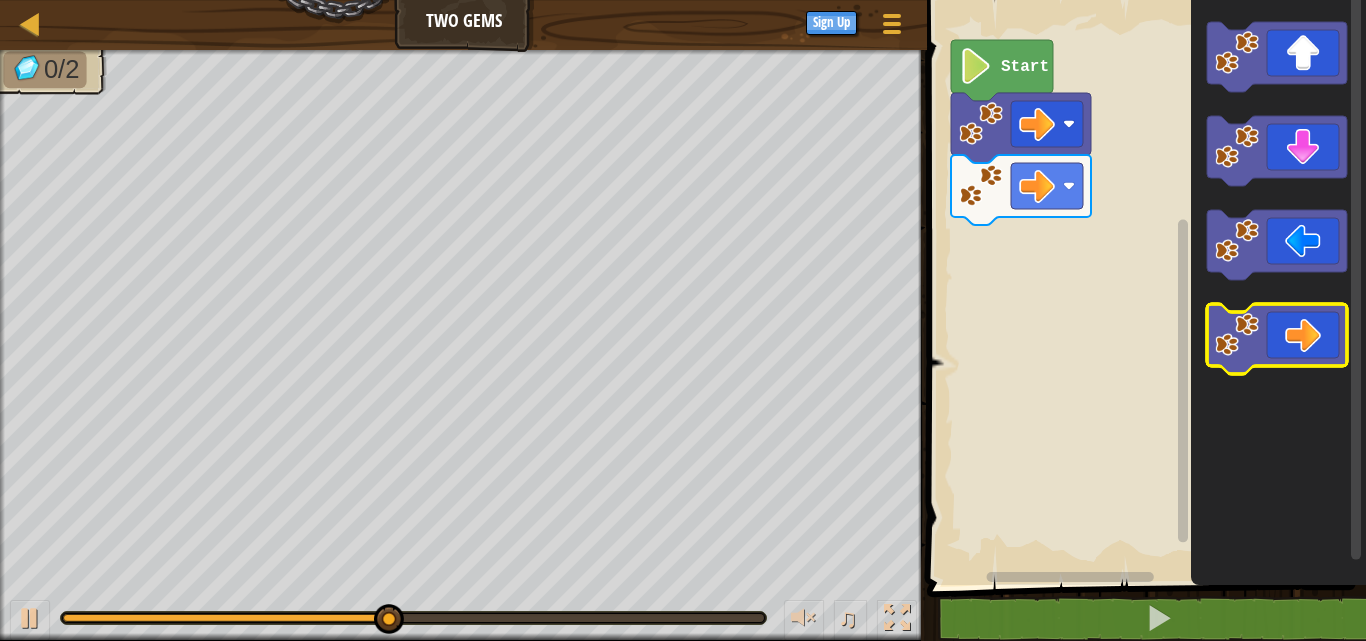 click 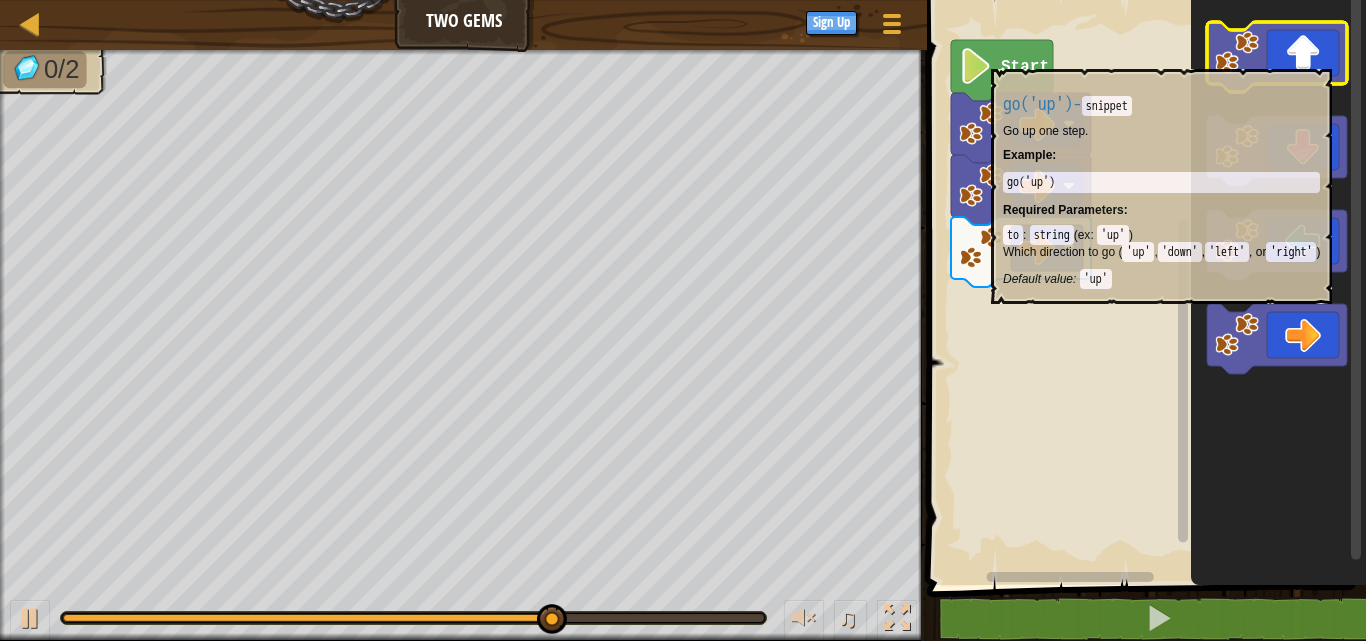 click 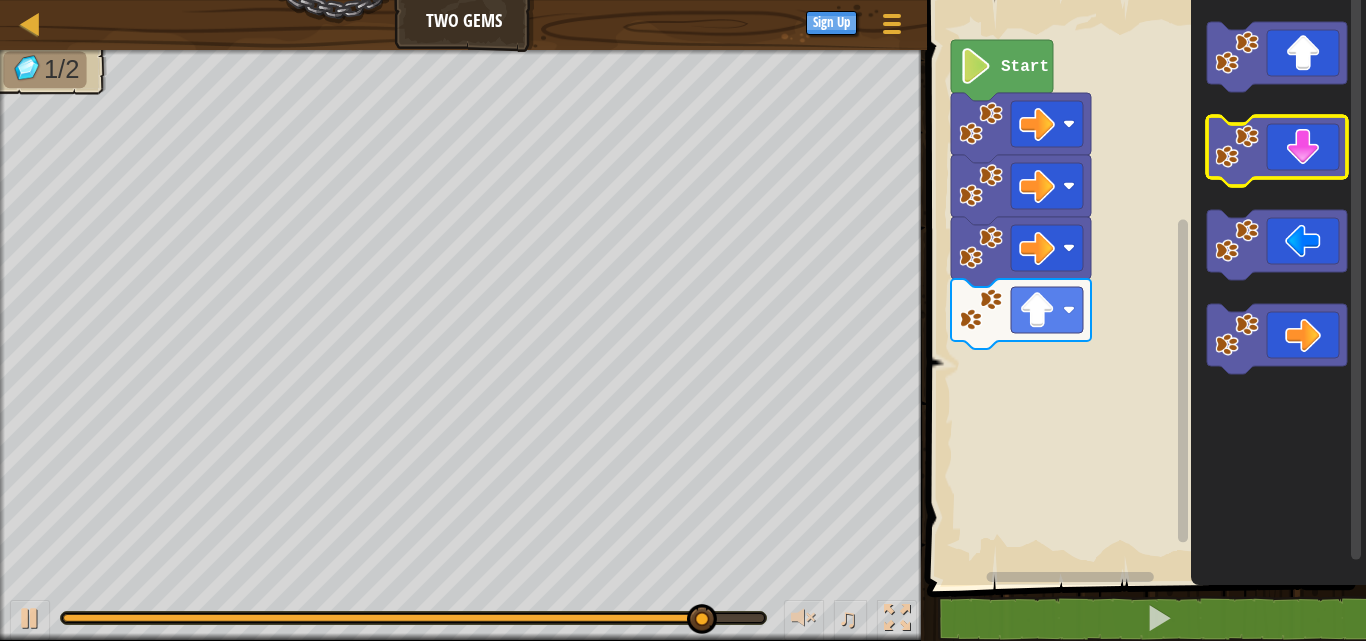 click 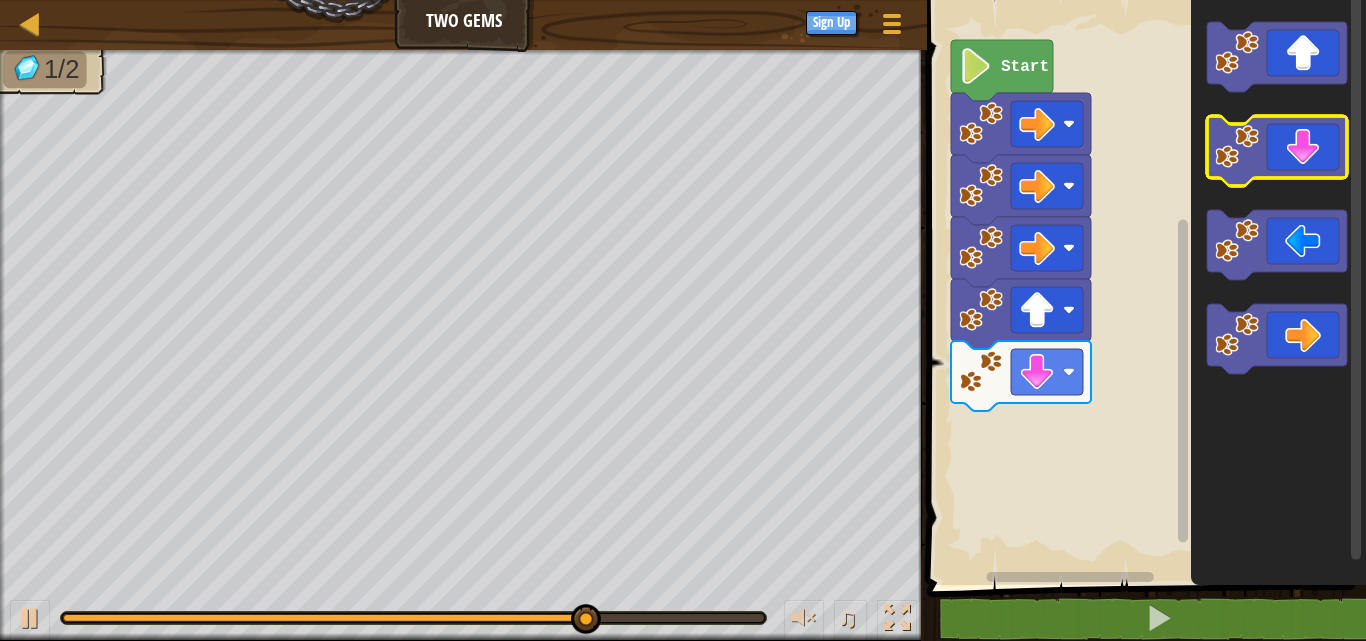 click 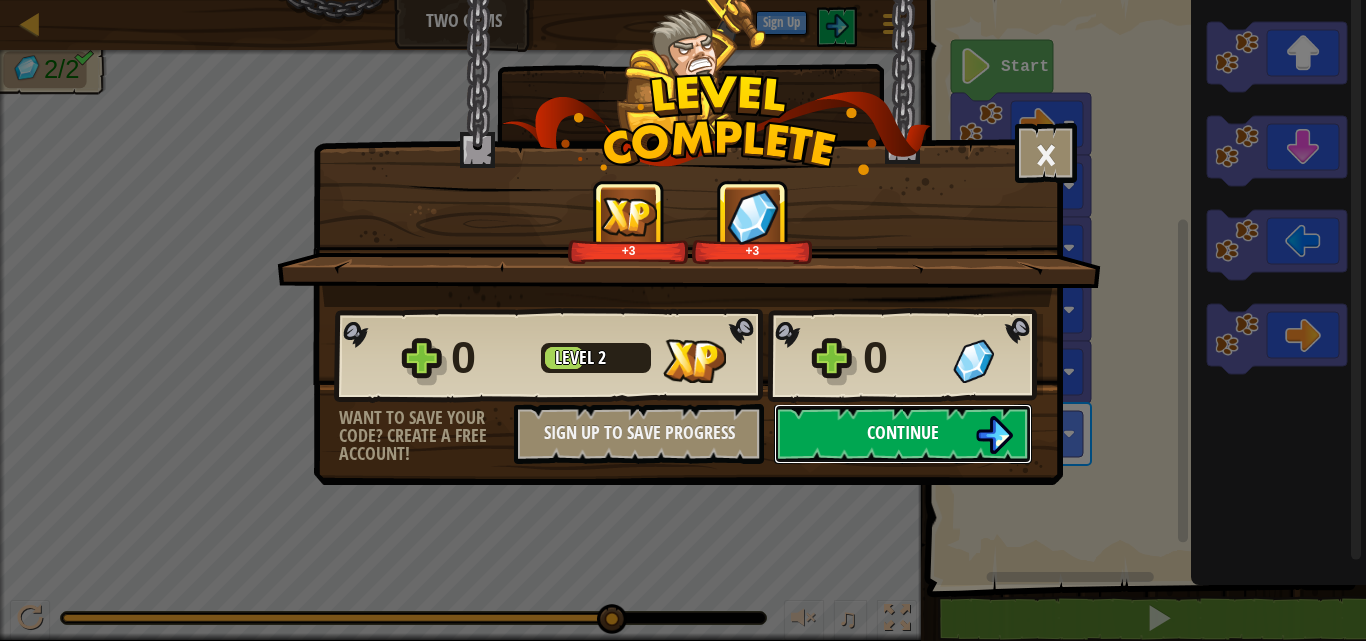click on "Continue" at bounding box center (903, 434) 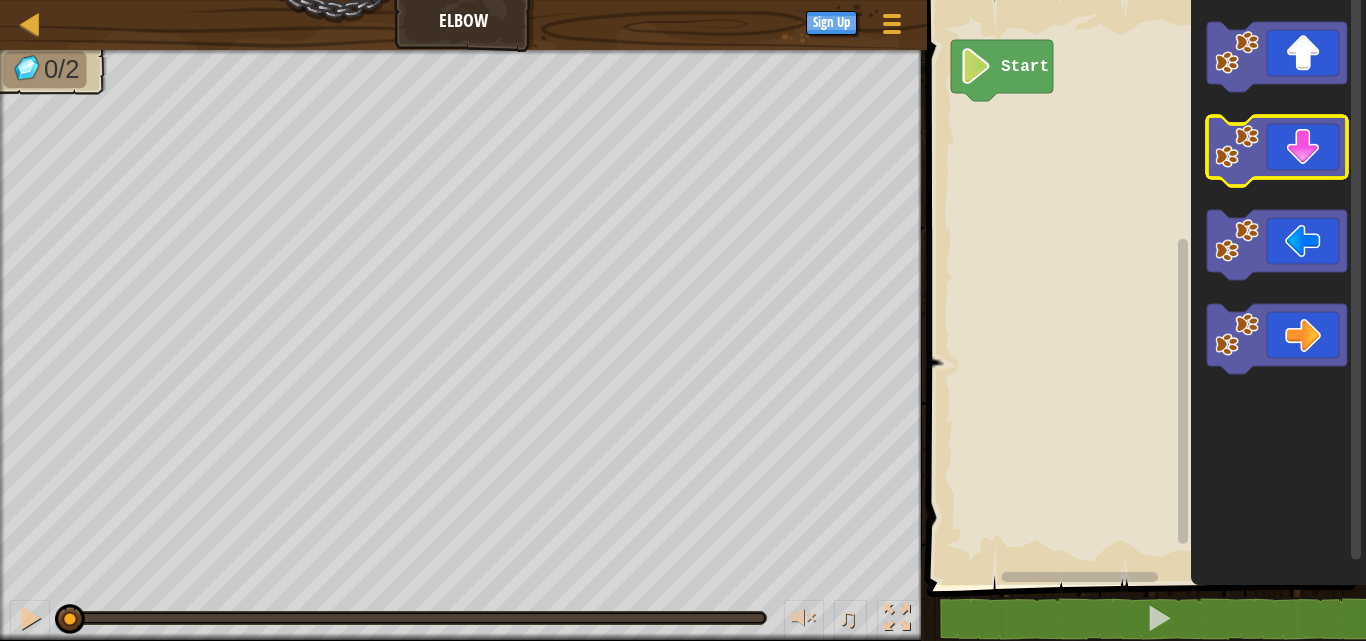click 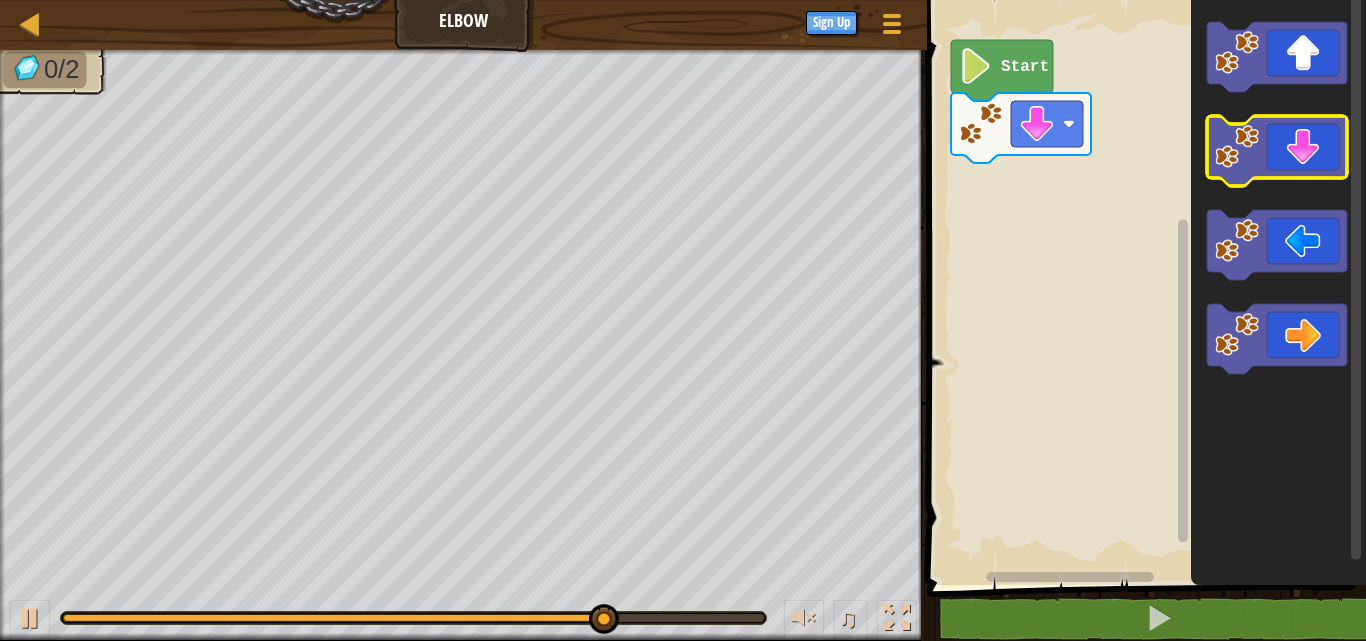 click 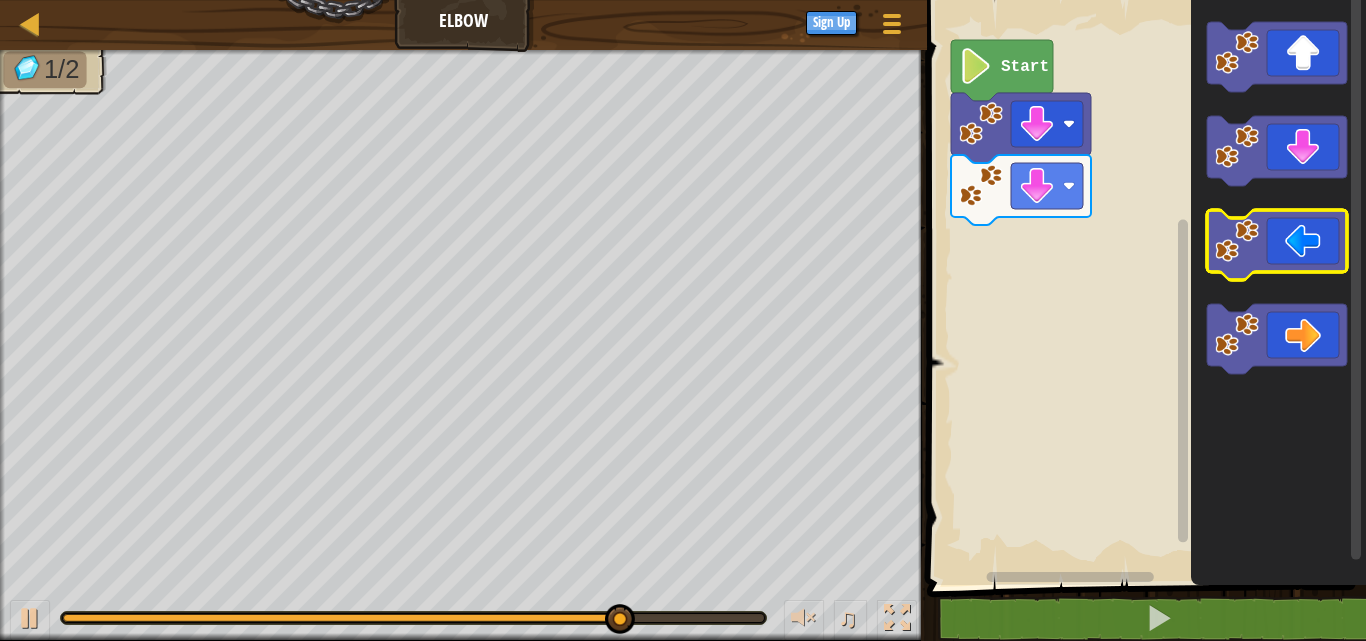 click 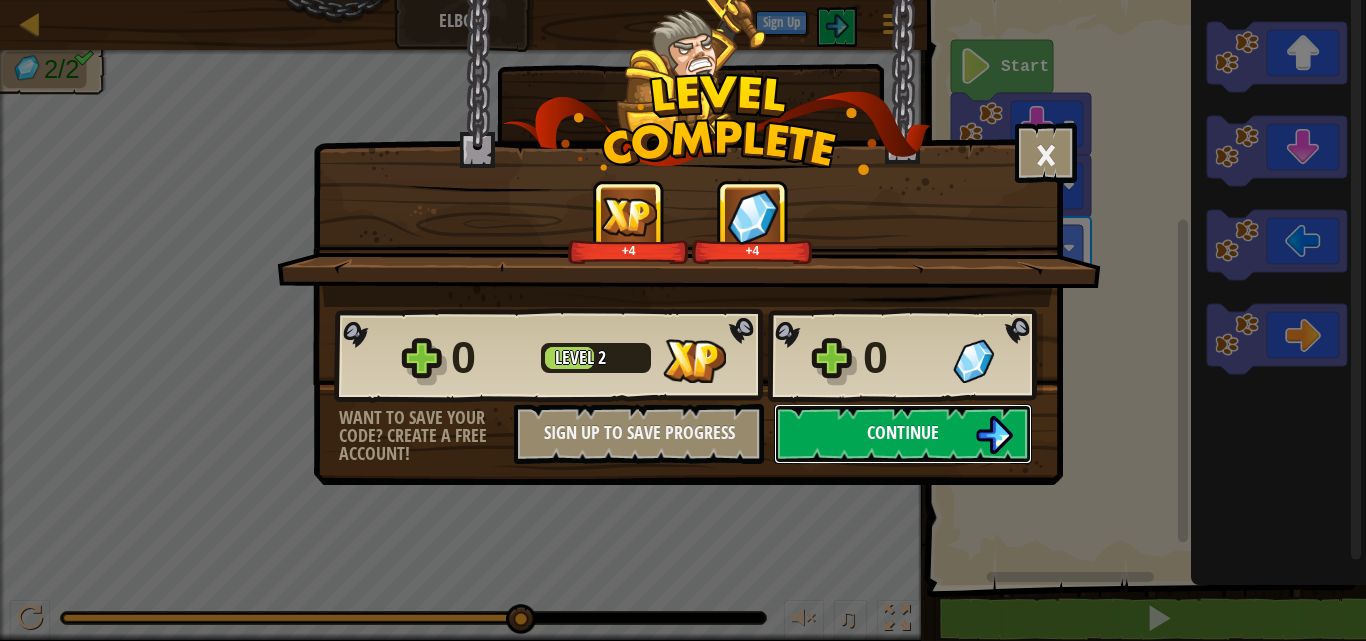 click on "Continue" at bounding box center (903, 432) 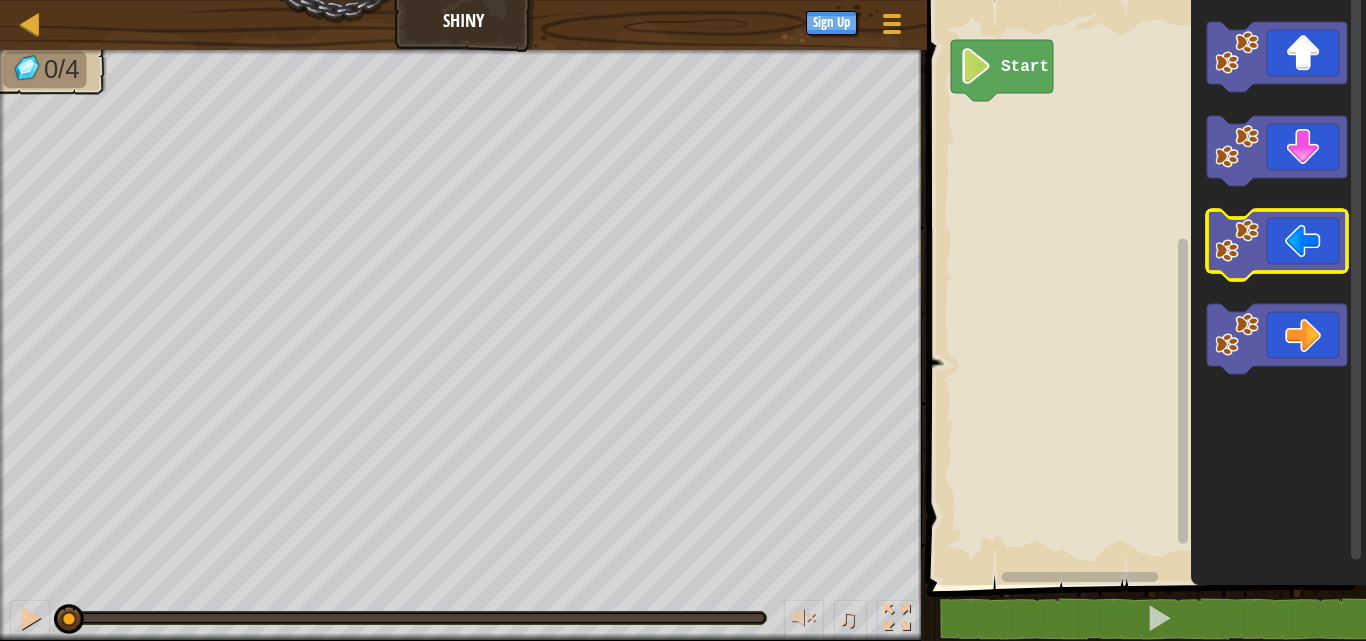 click 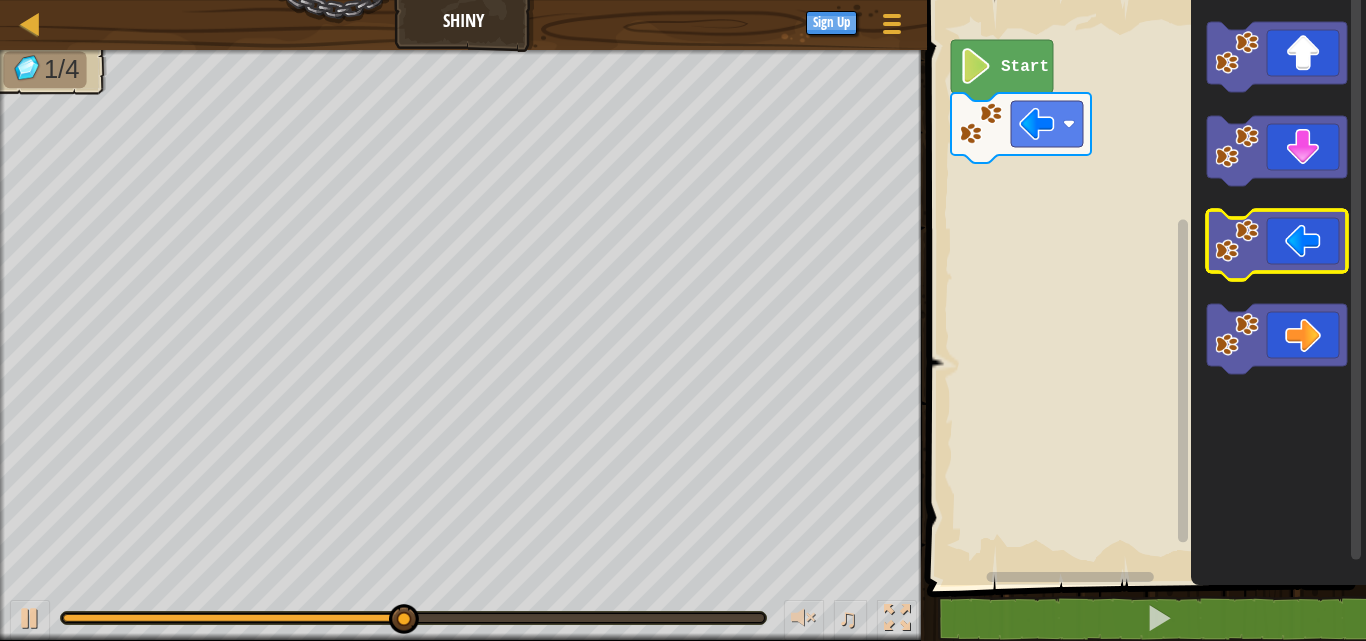 click 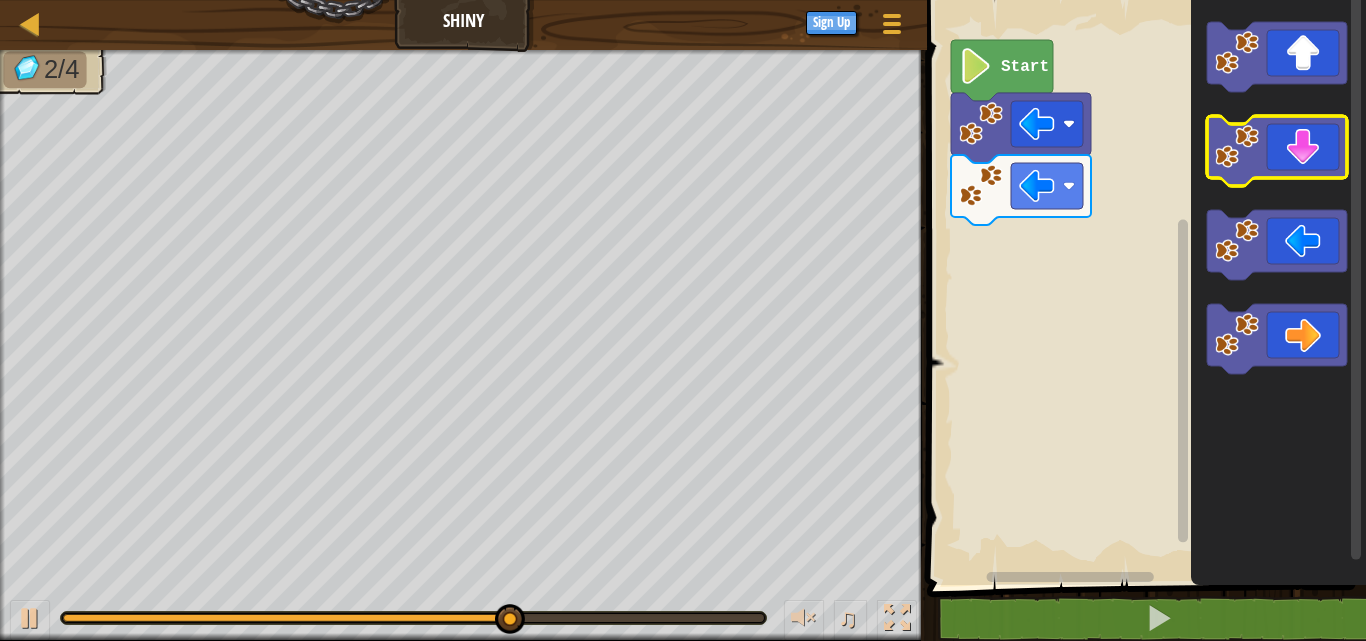 click 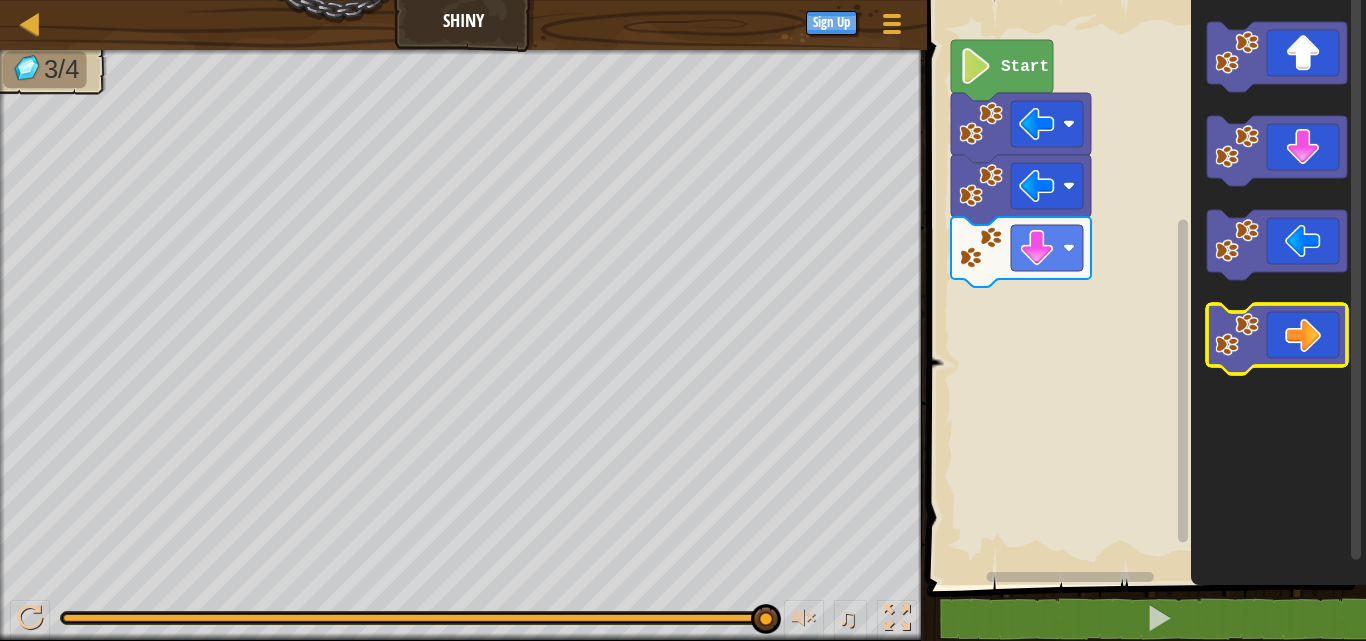 click 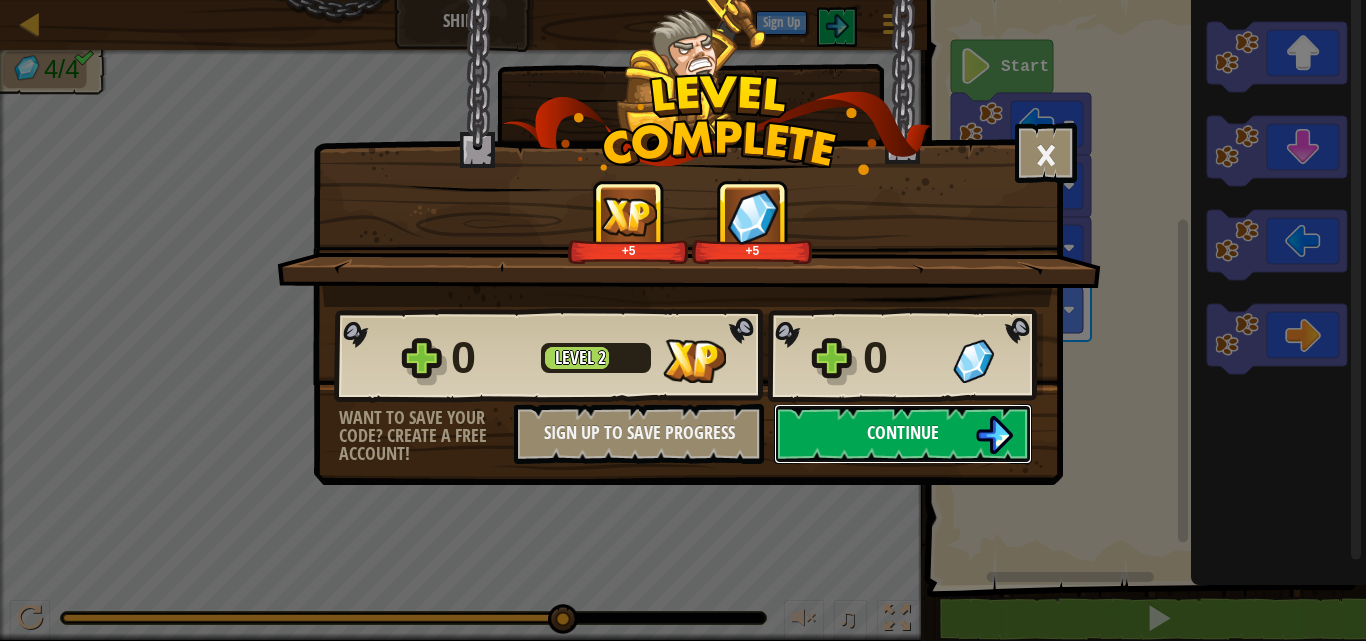 click on "Continue" at bounding box center (903, 432) 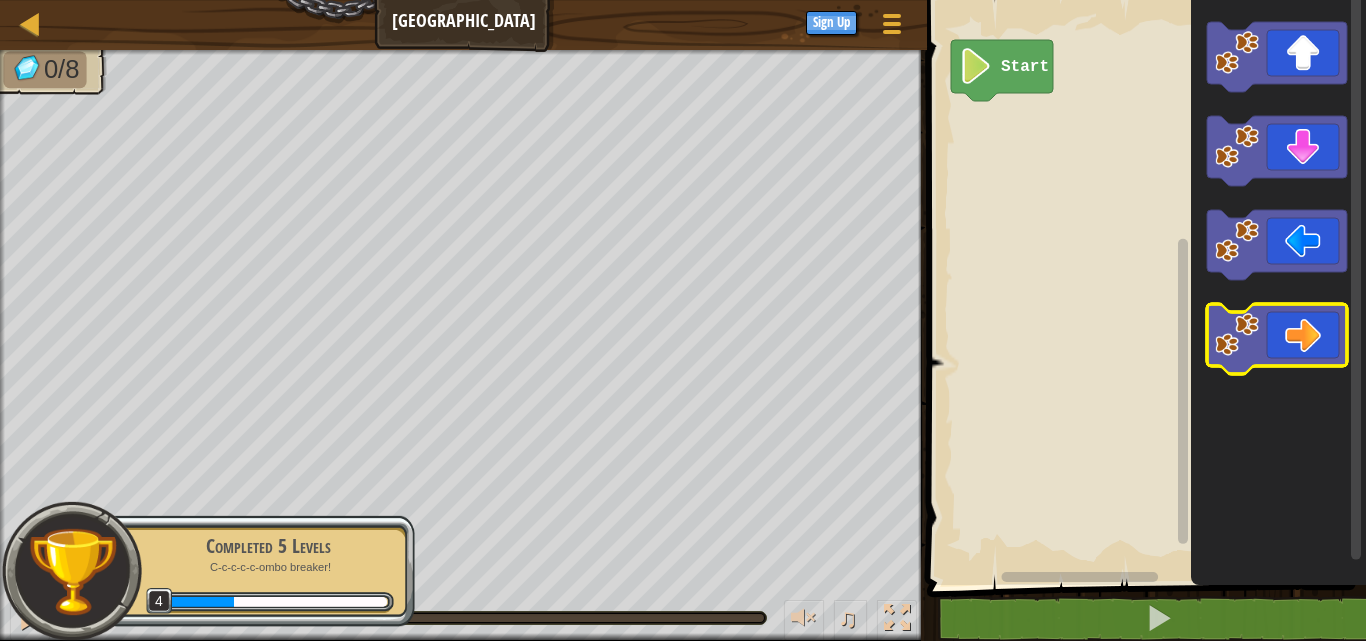 click 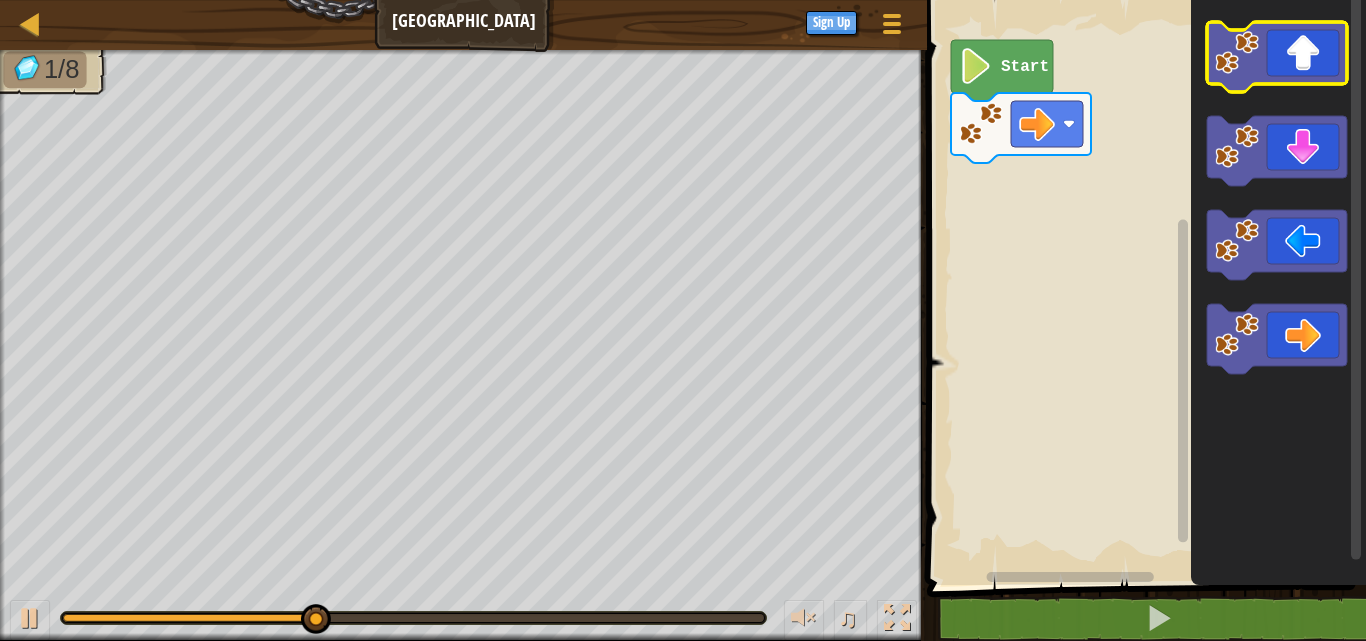 click 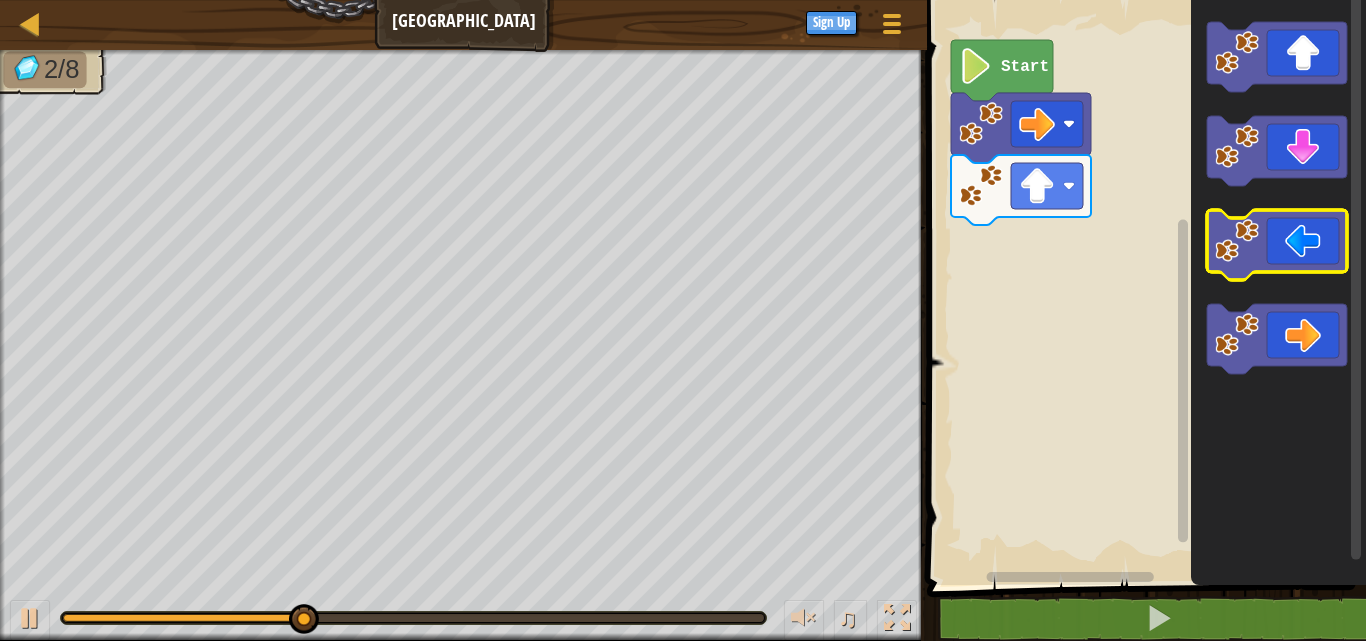 click 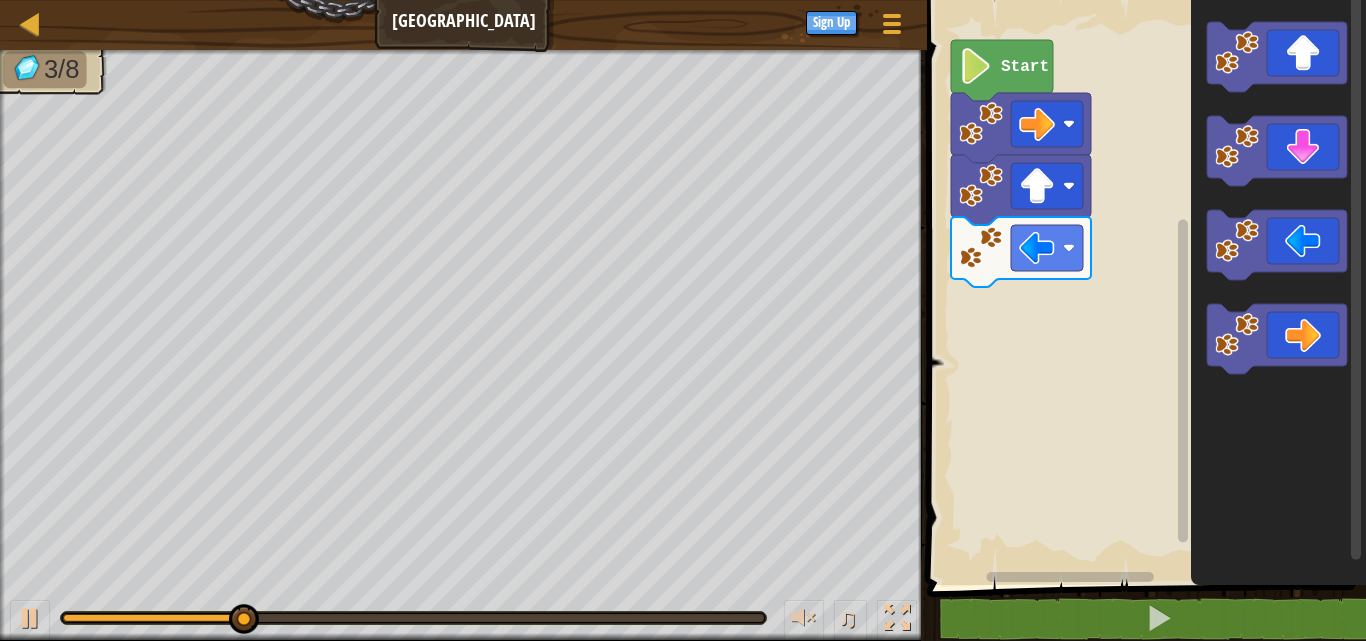 click 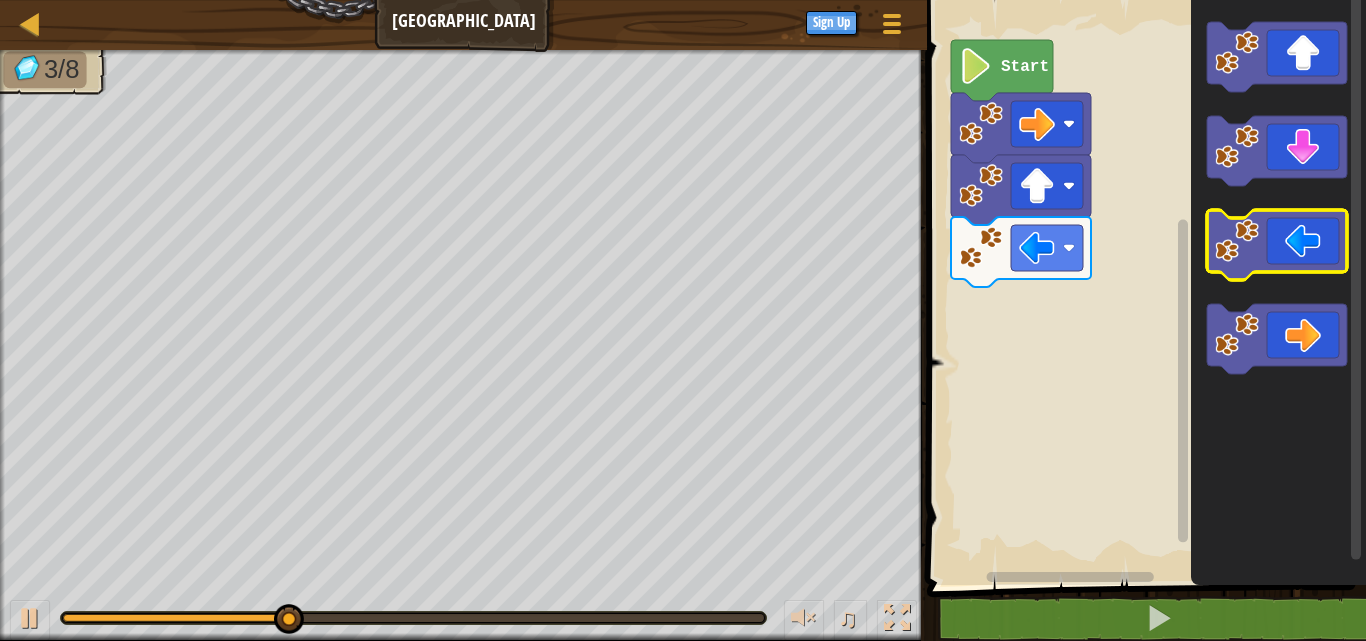 click 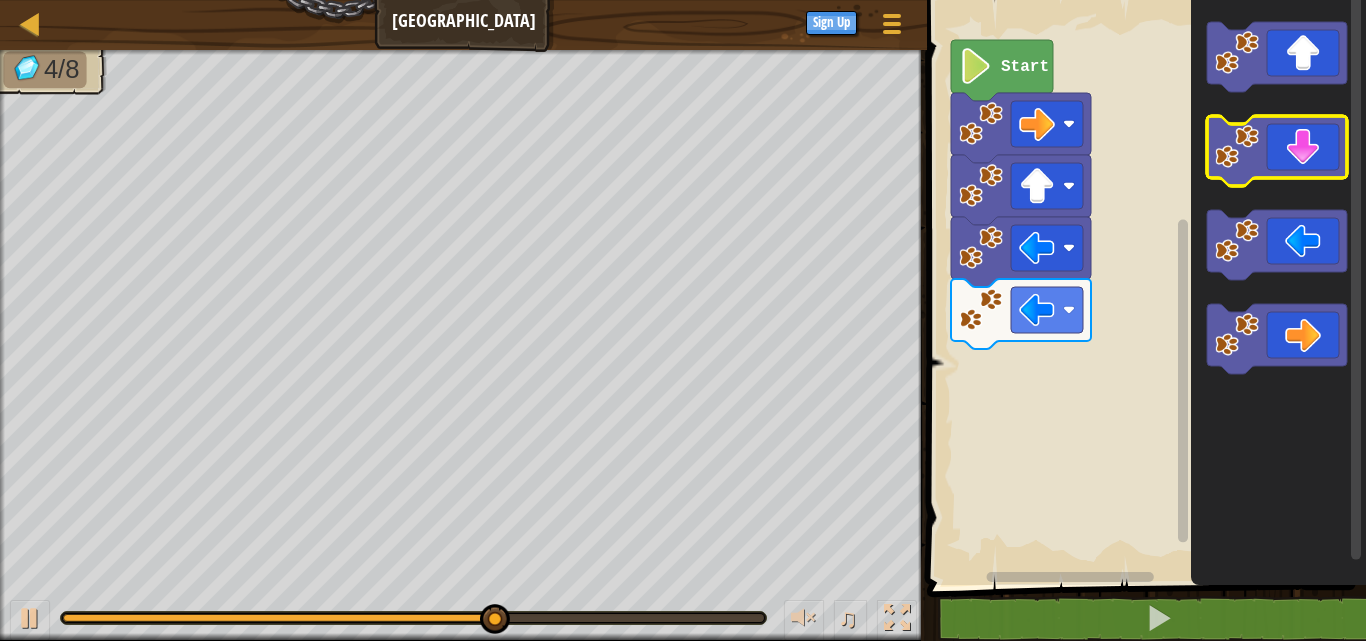 click 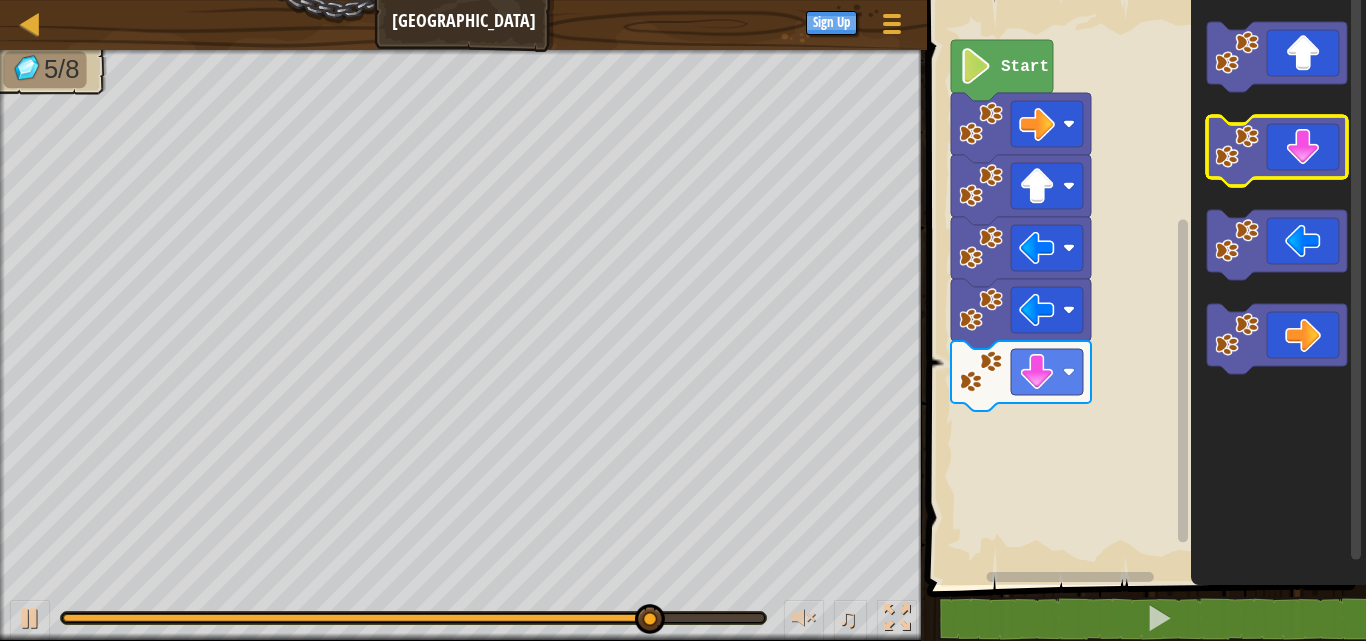 click 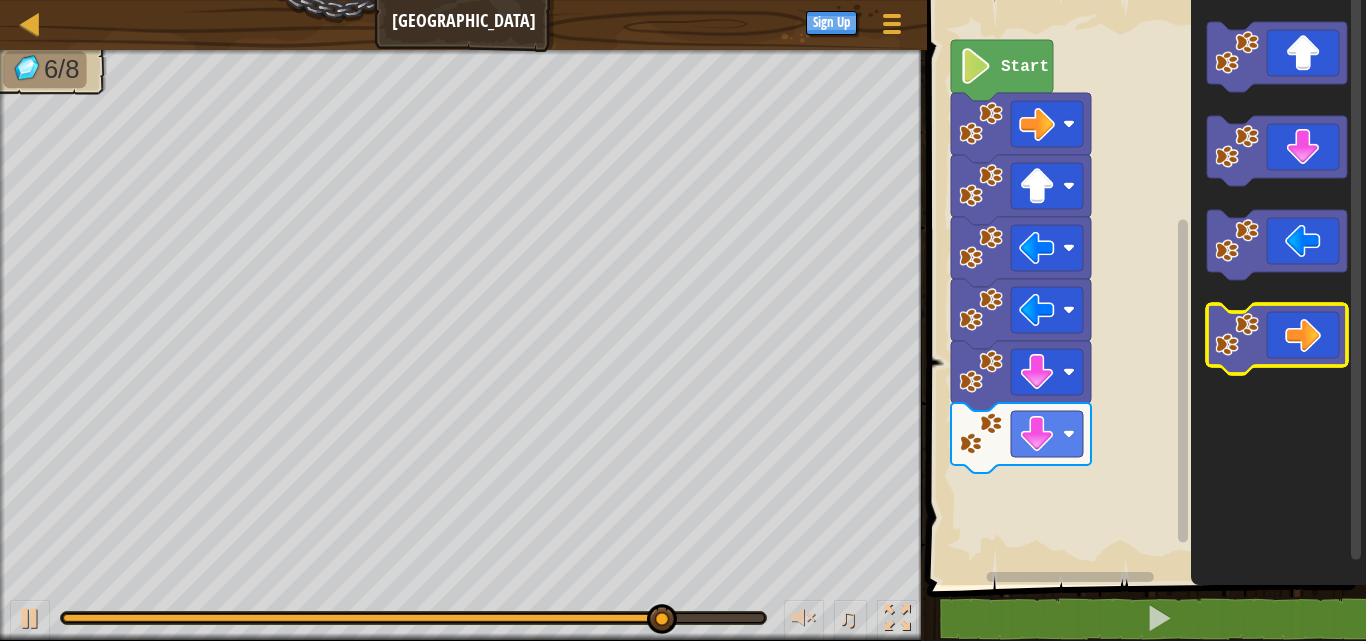 click 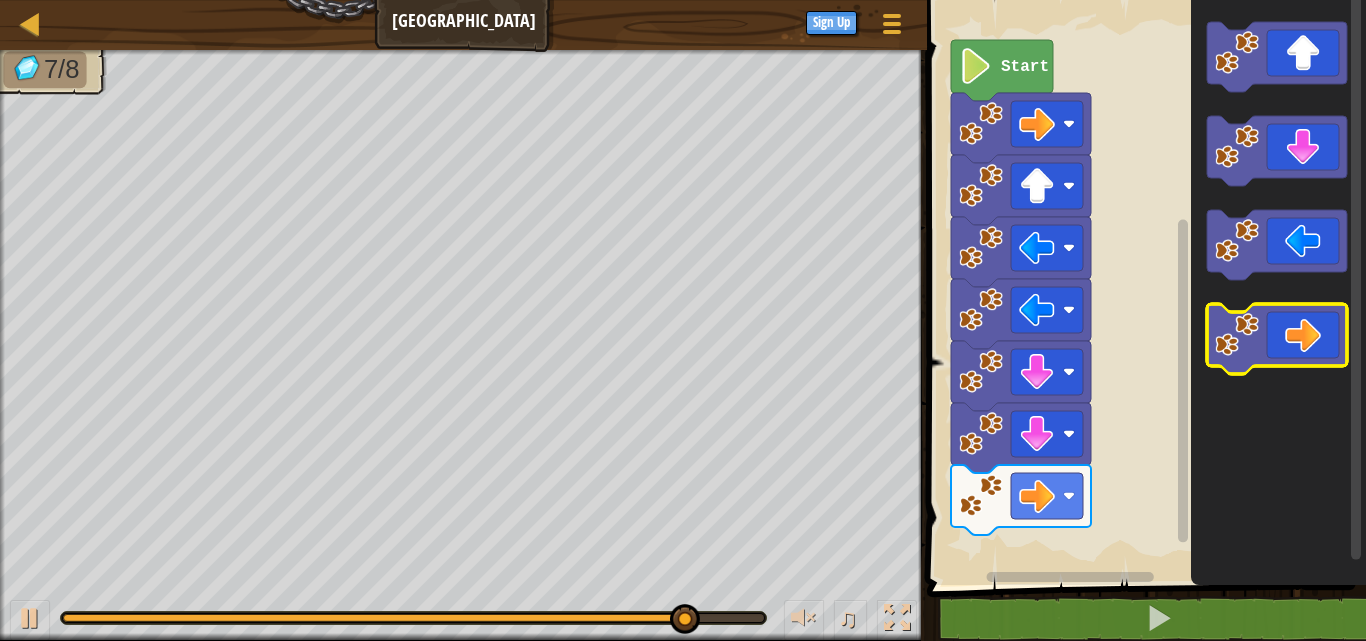 click 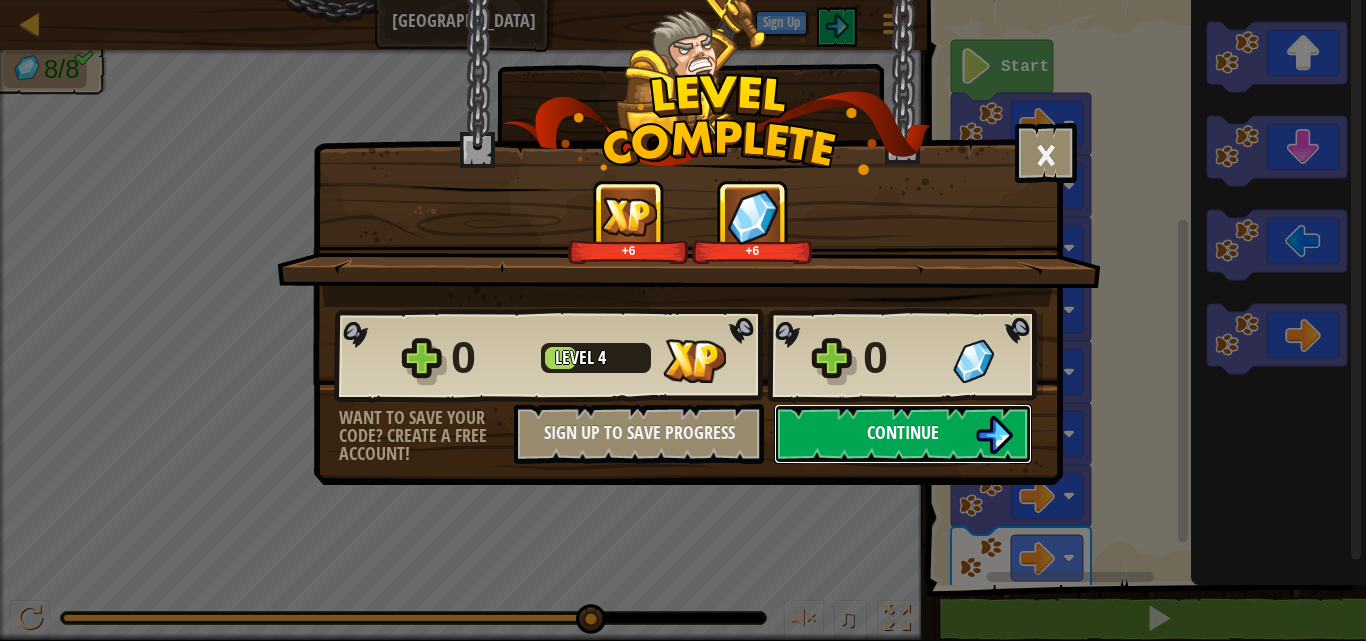 click at bounding box center (994, 435) 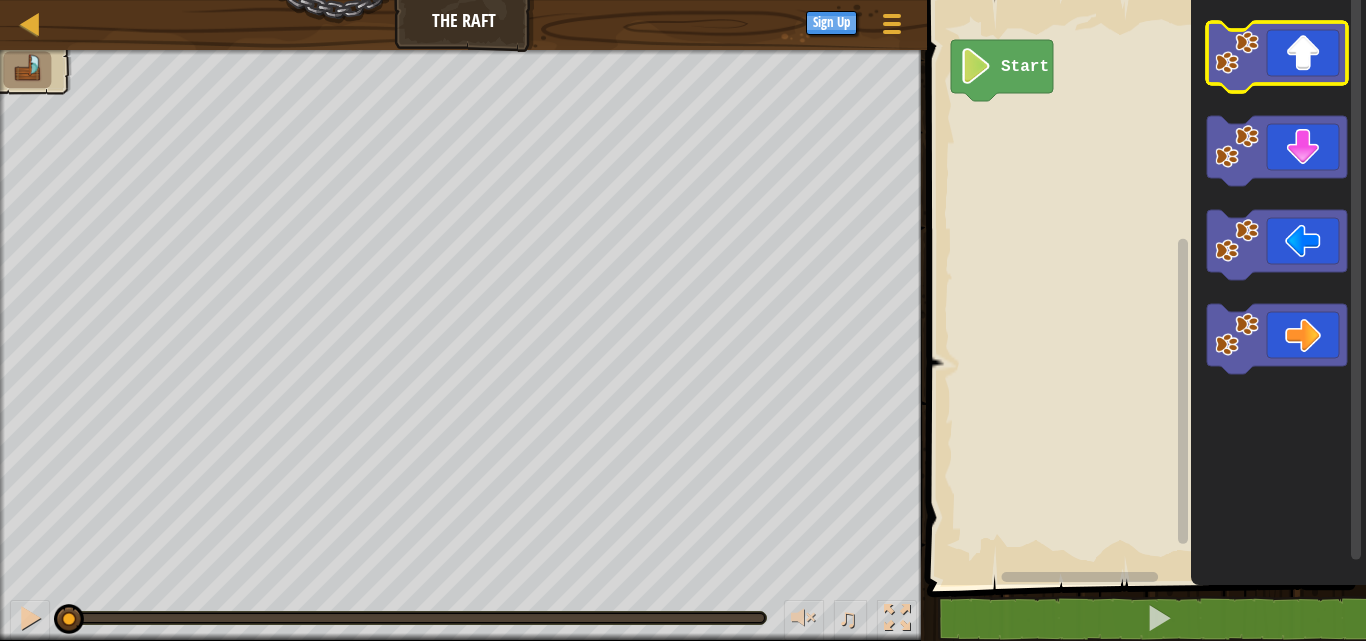 click 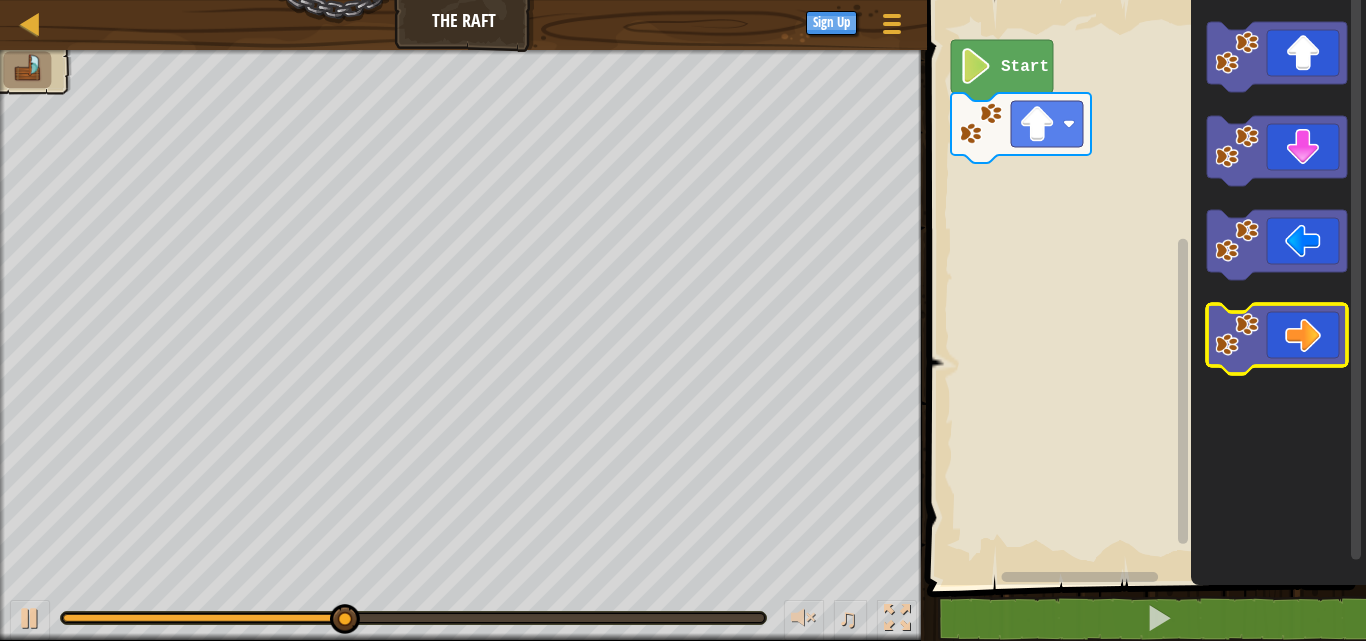 click 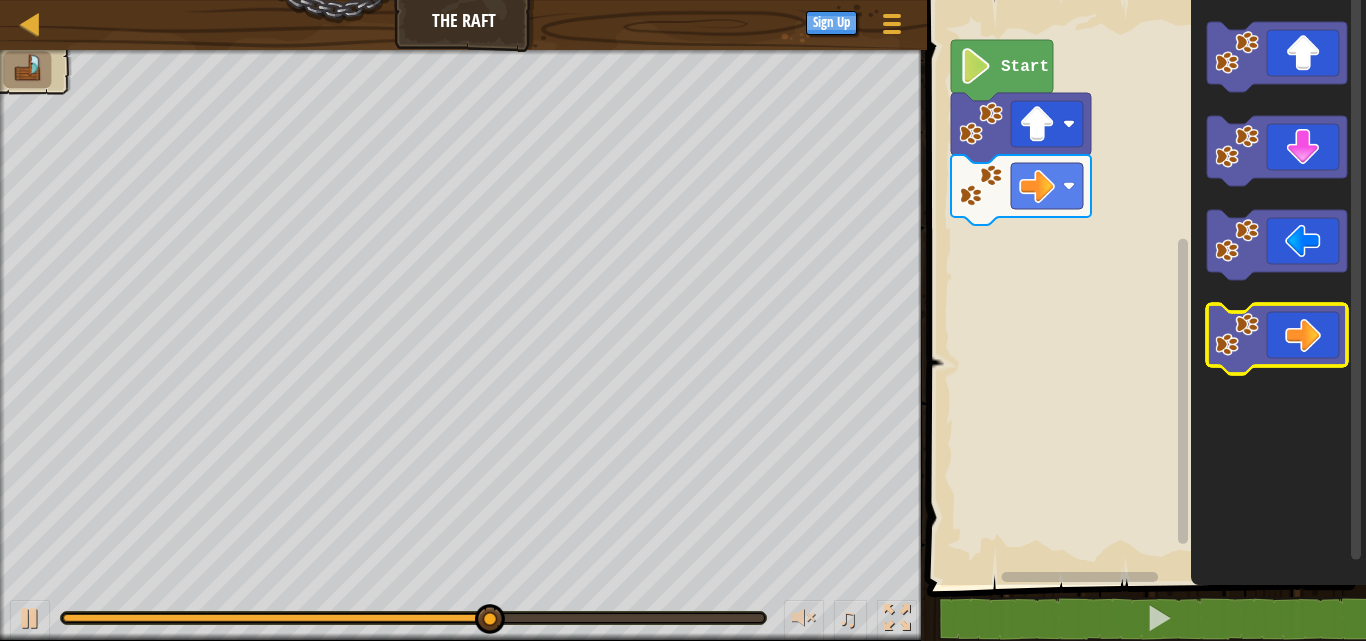 click 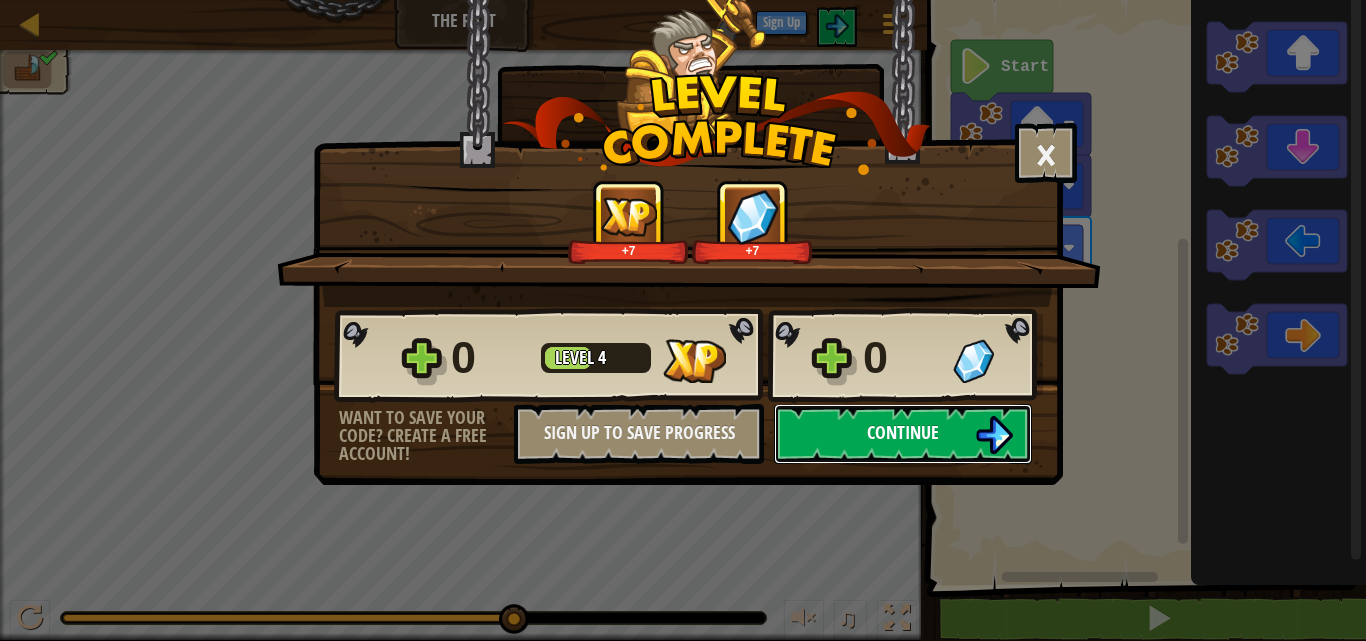 click on "Continue" at bounding box center (903, 434) 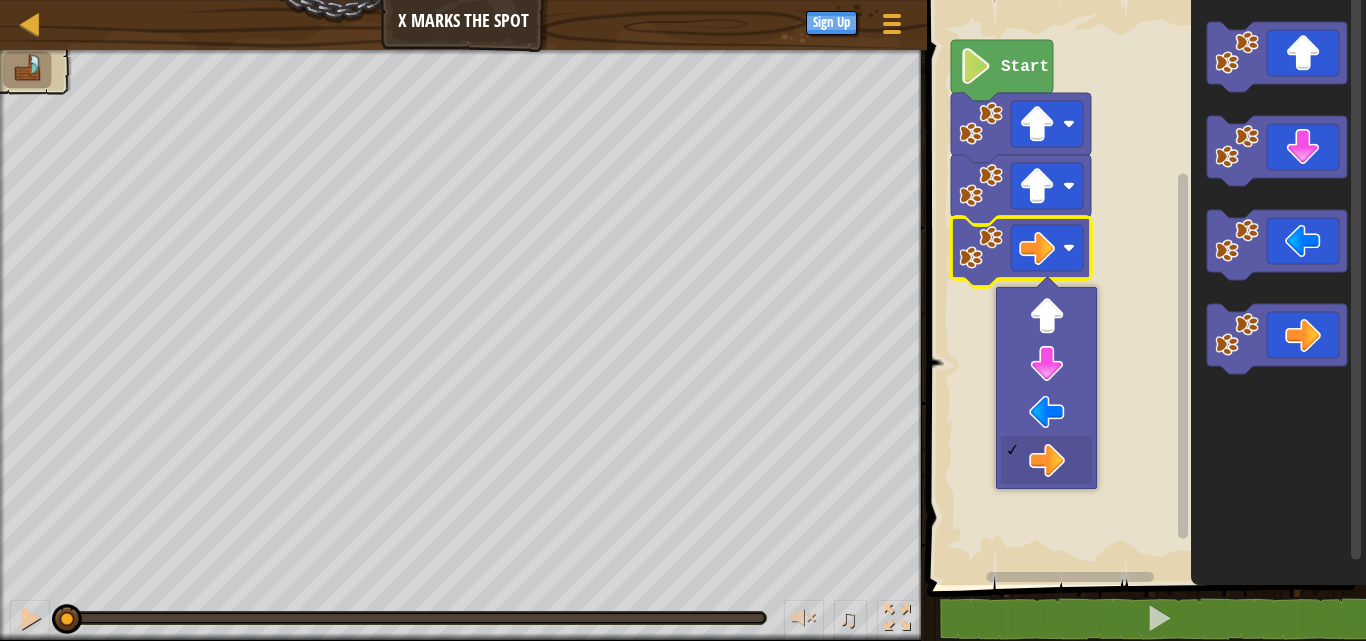click 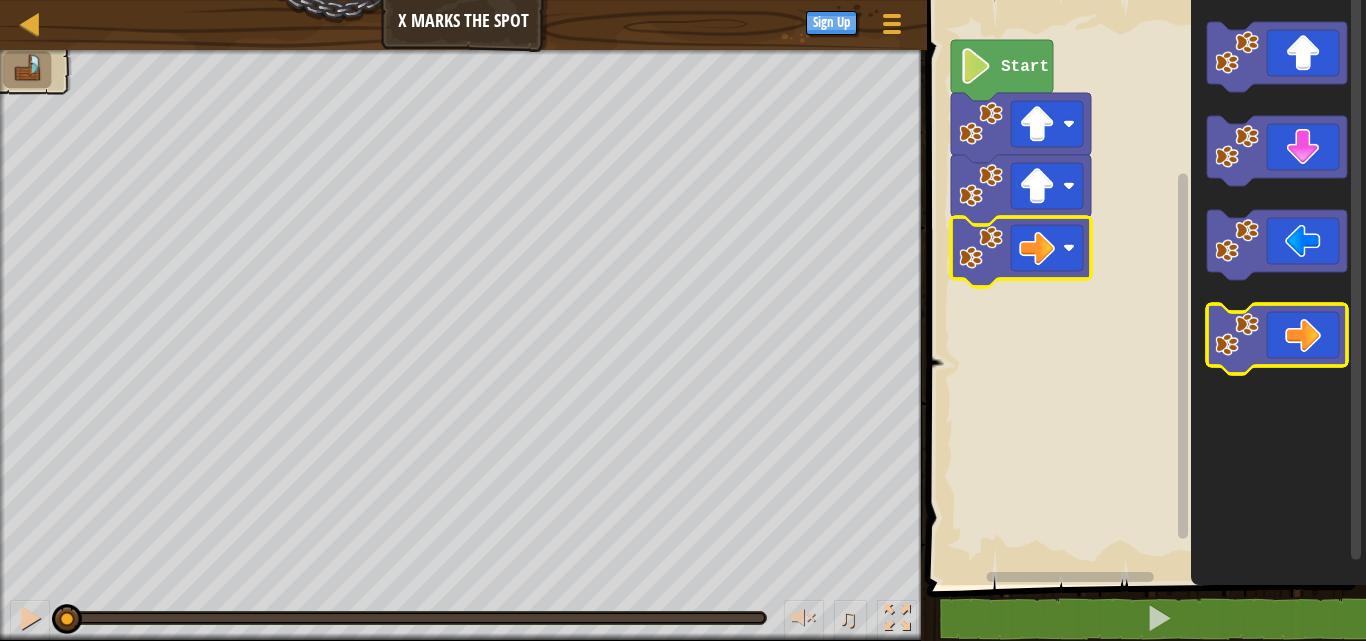 click 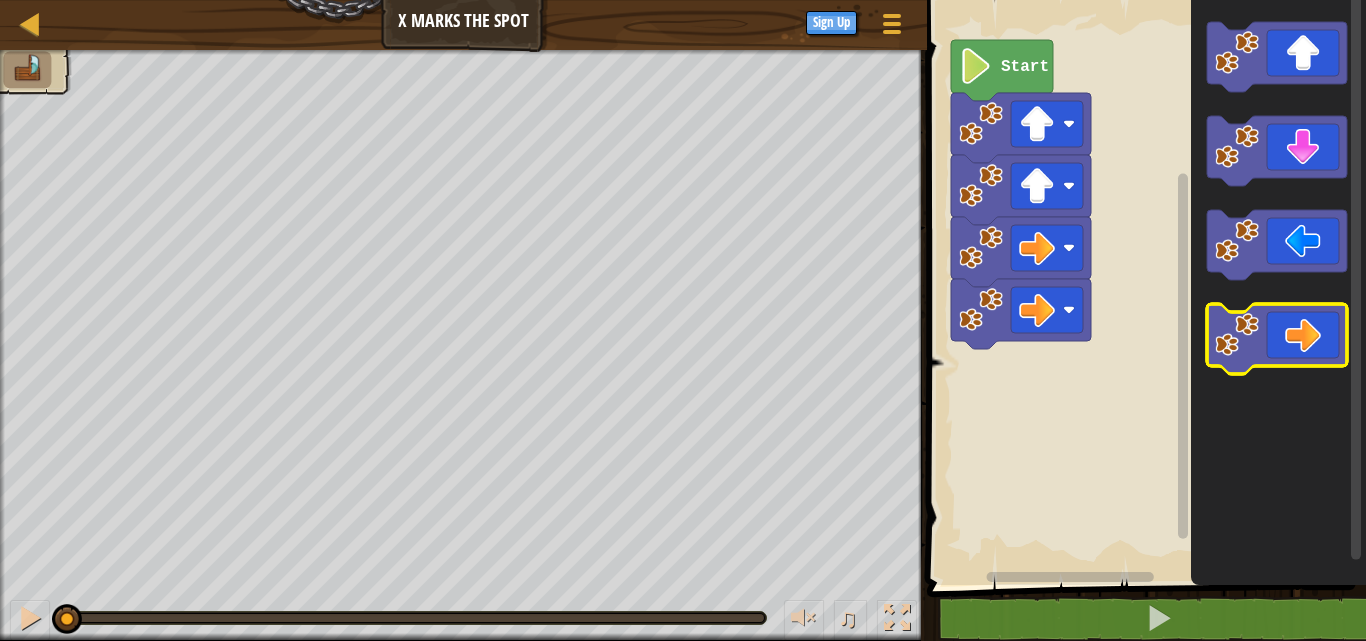 click 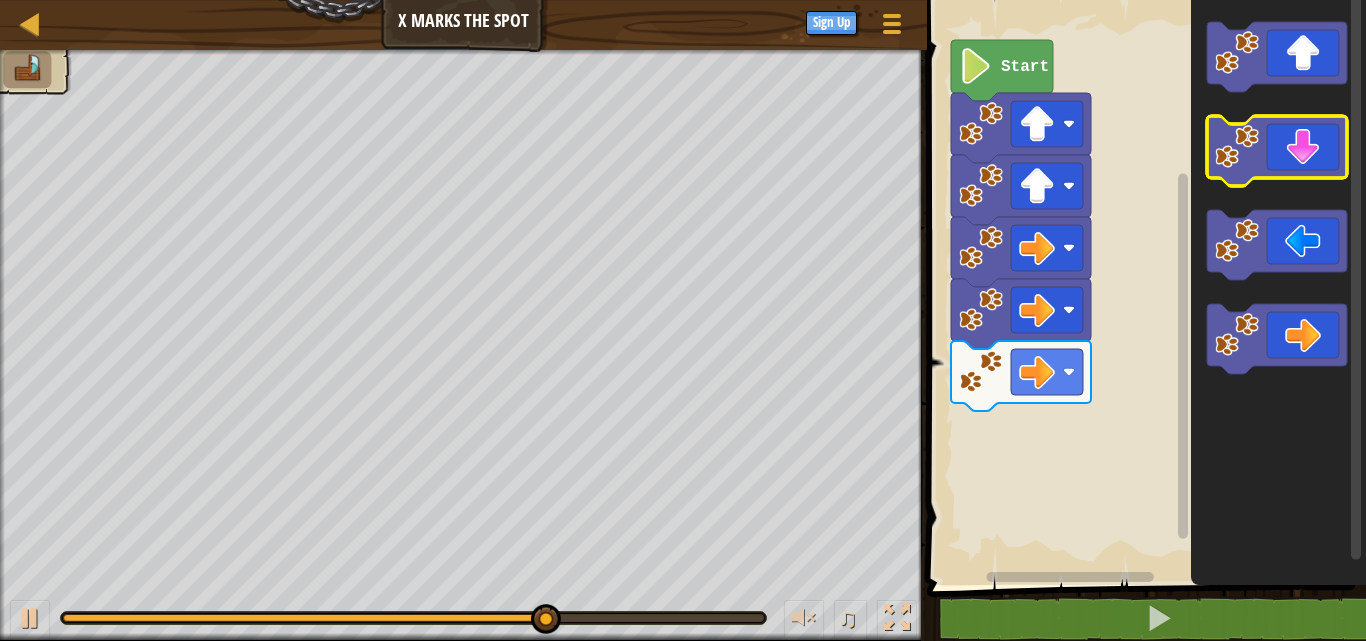 click 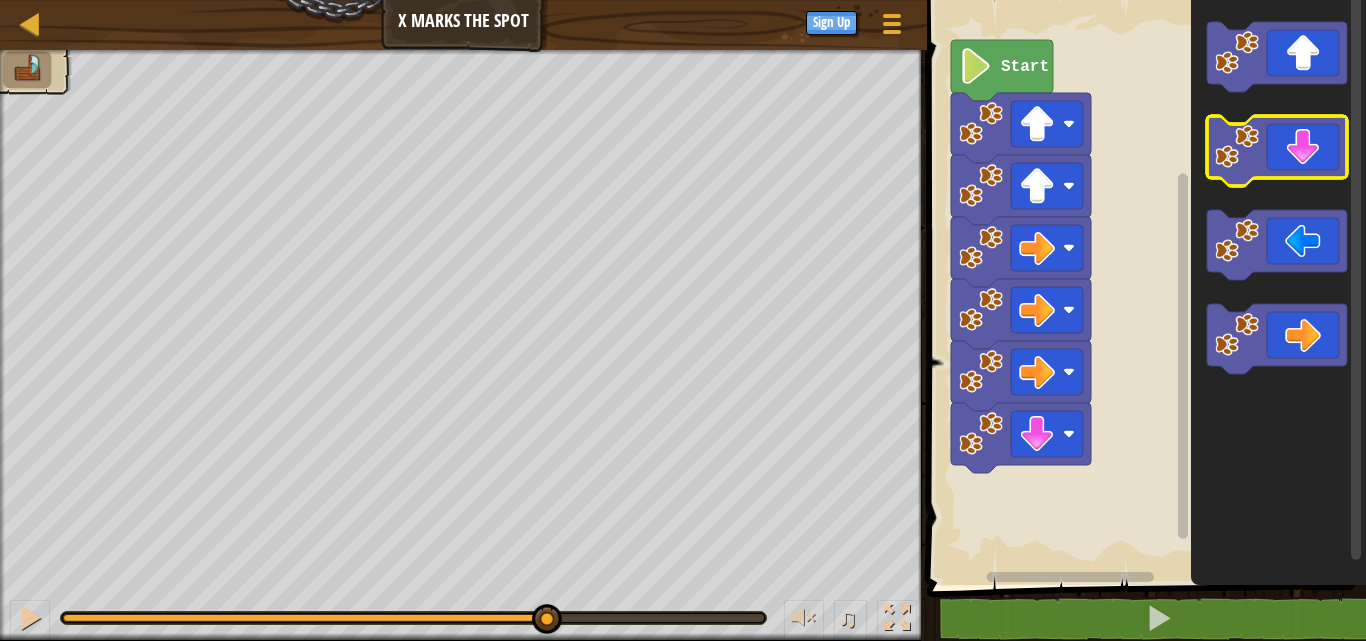 click 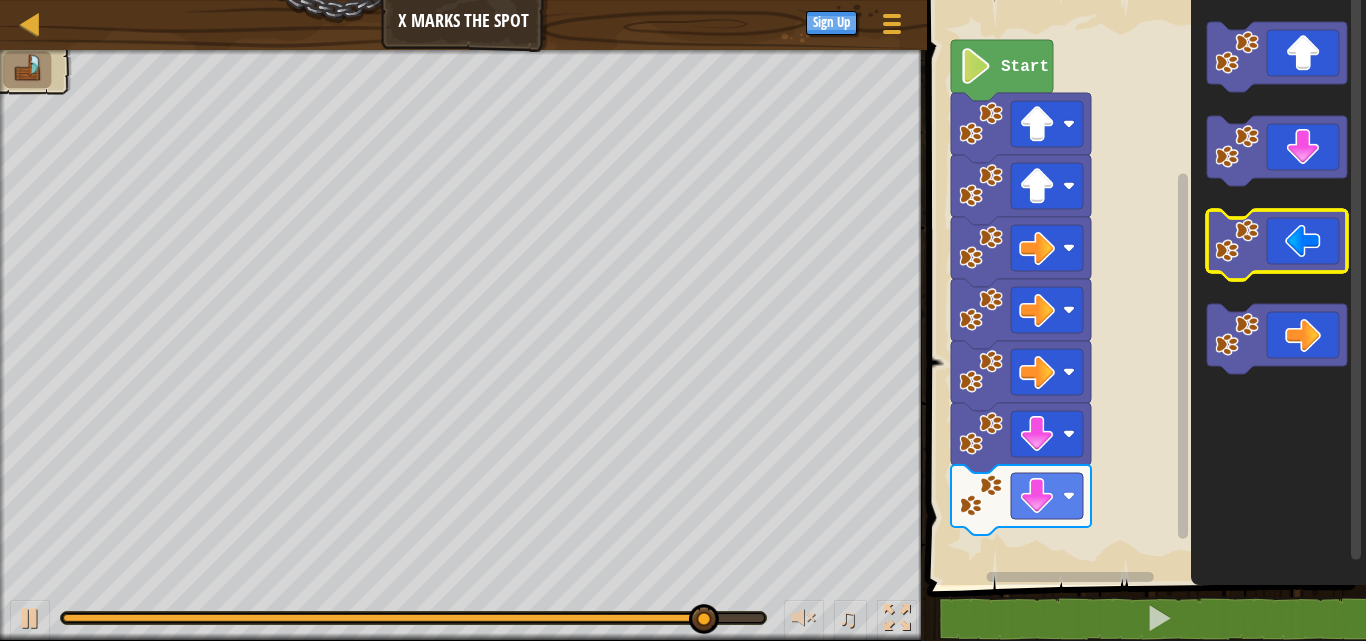 click 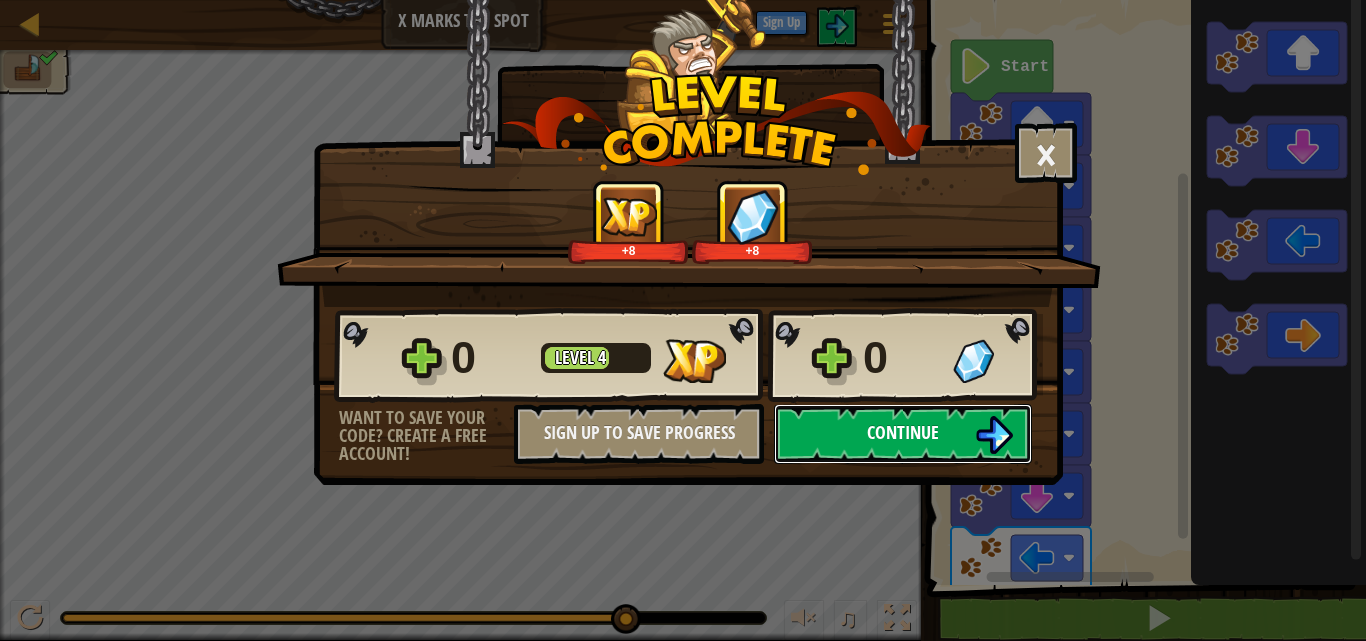 click on "Continue" at bounding box center (903, 434) 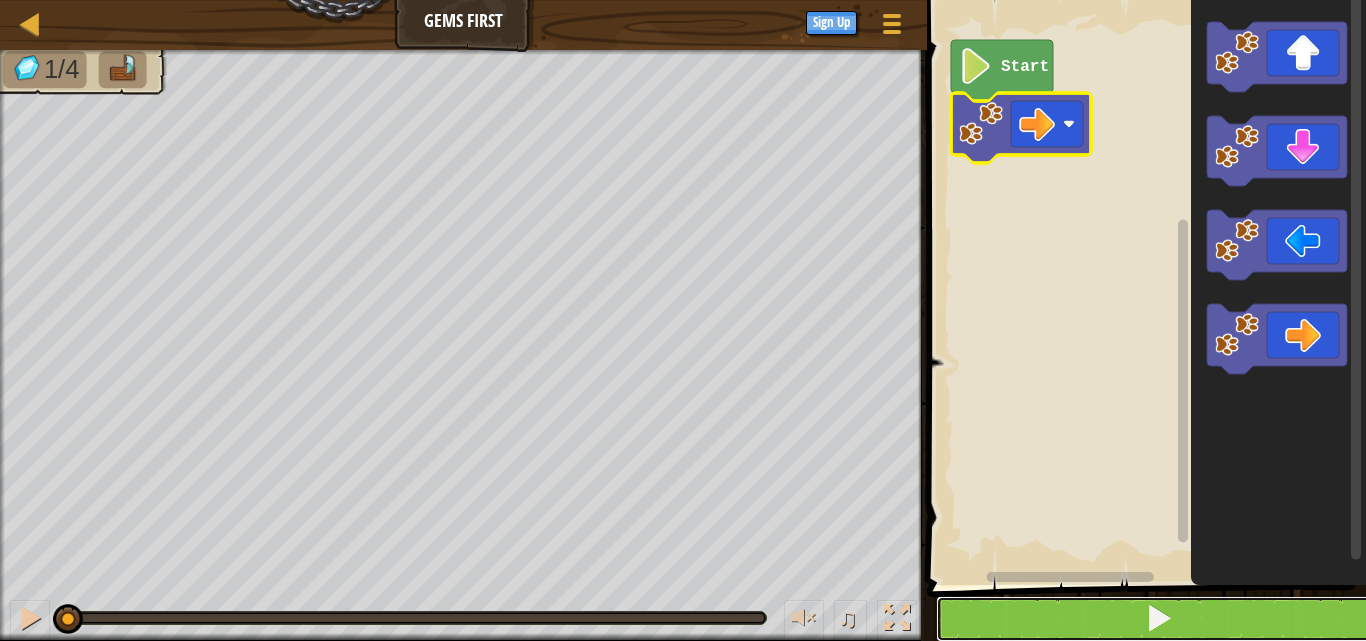 click at bounding box center [1158, 619] 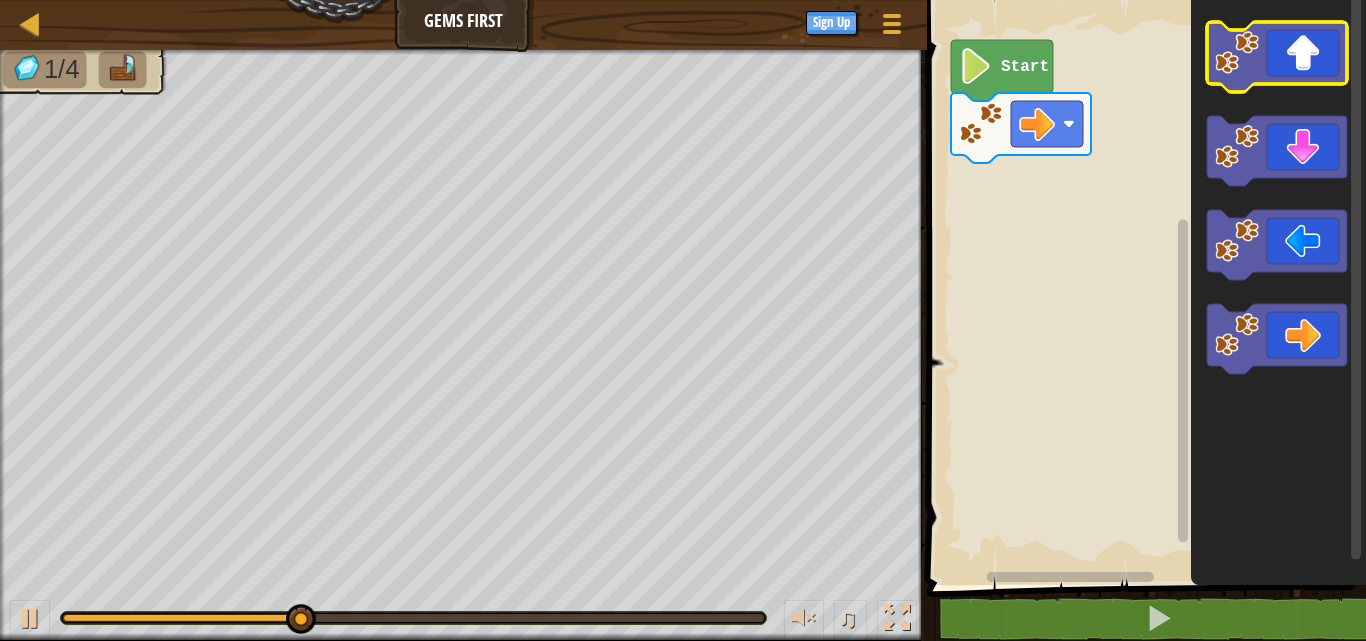 click 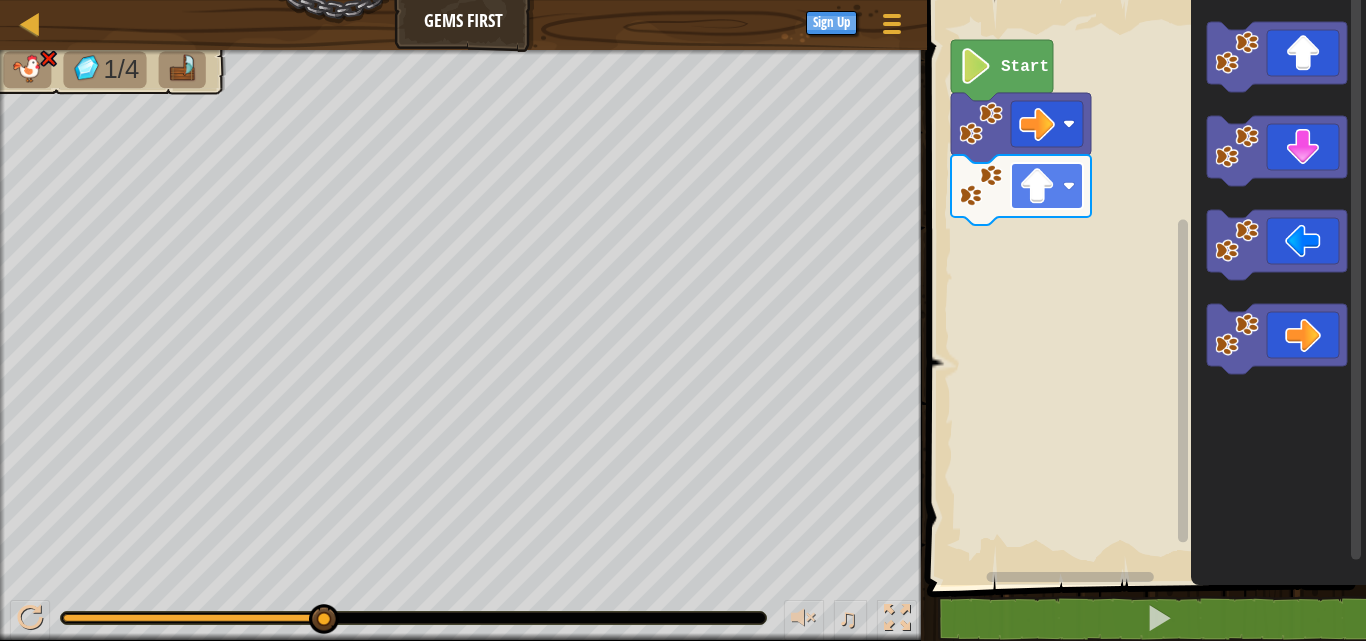 click 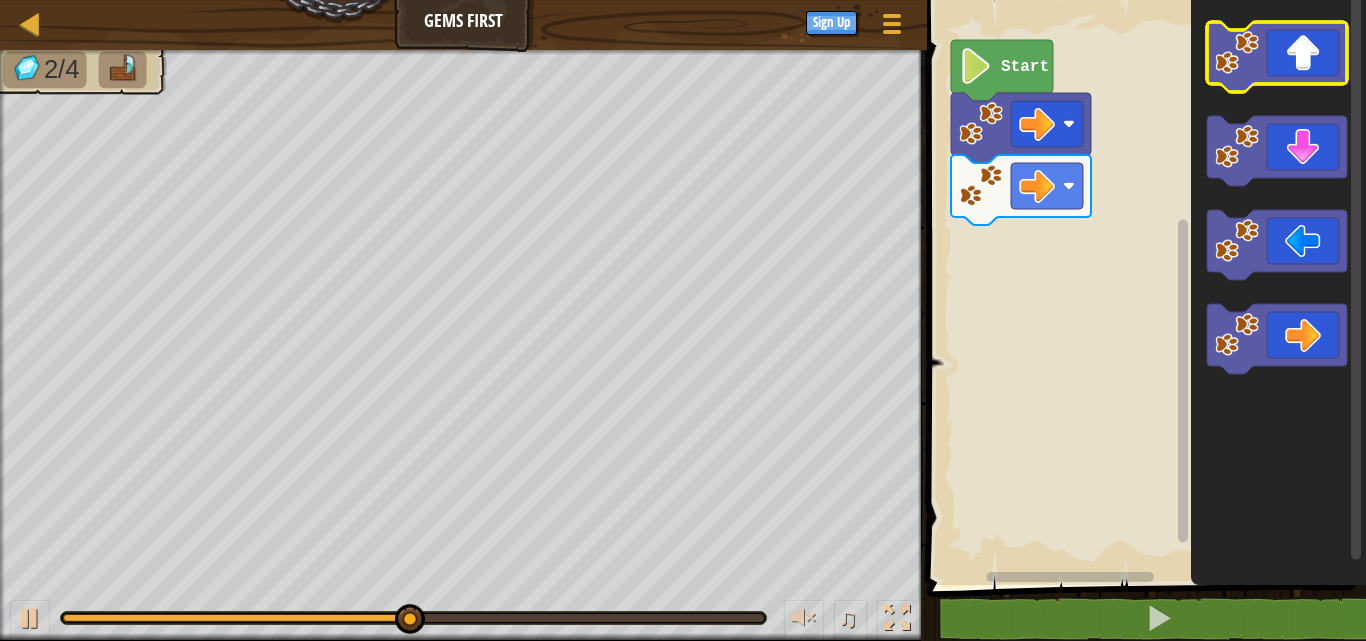 click 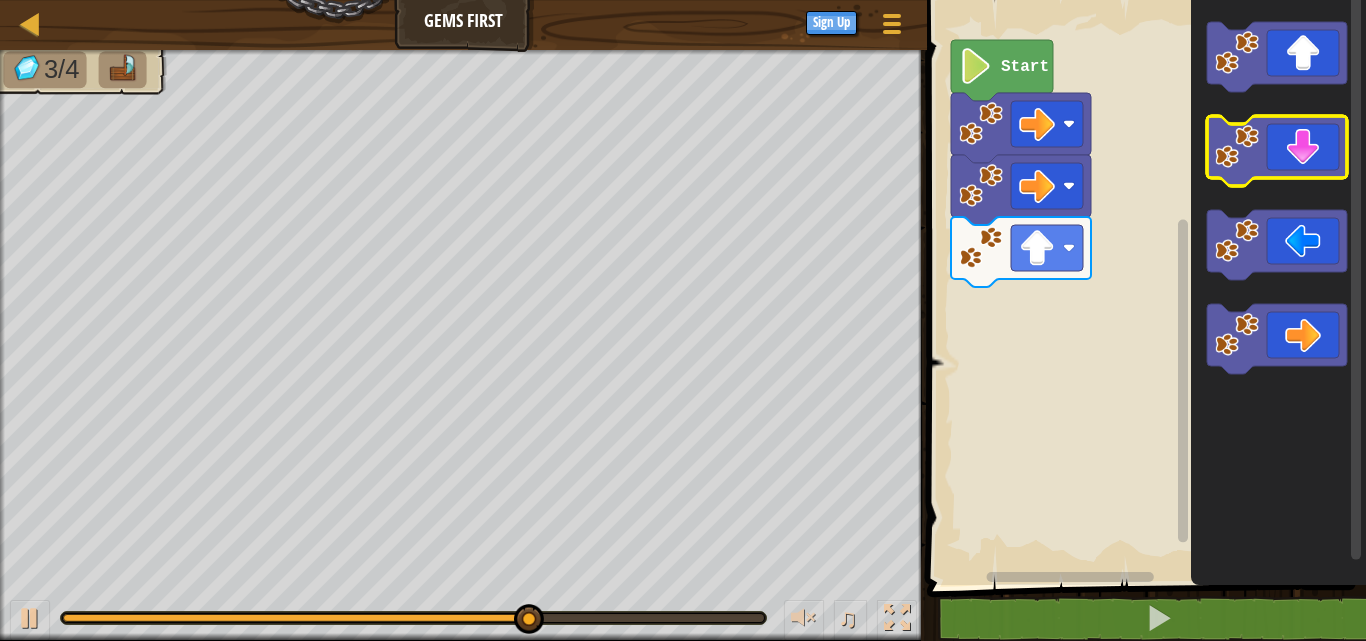 click 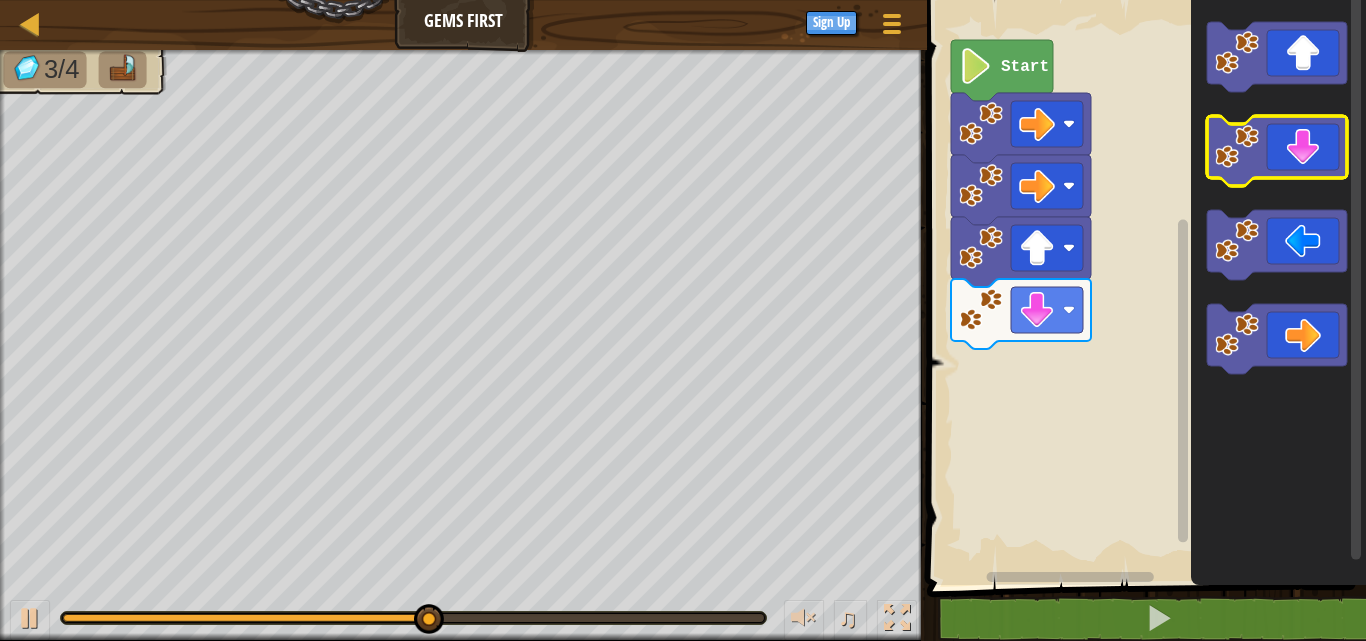 click 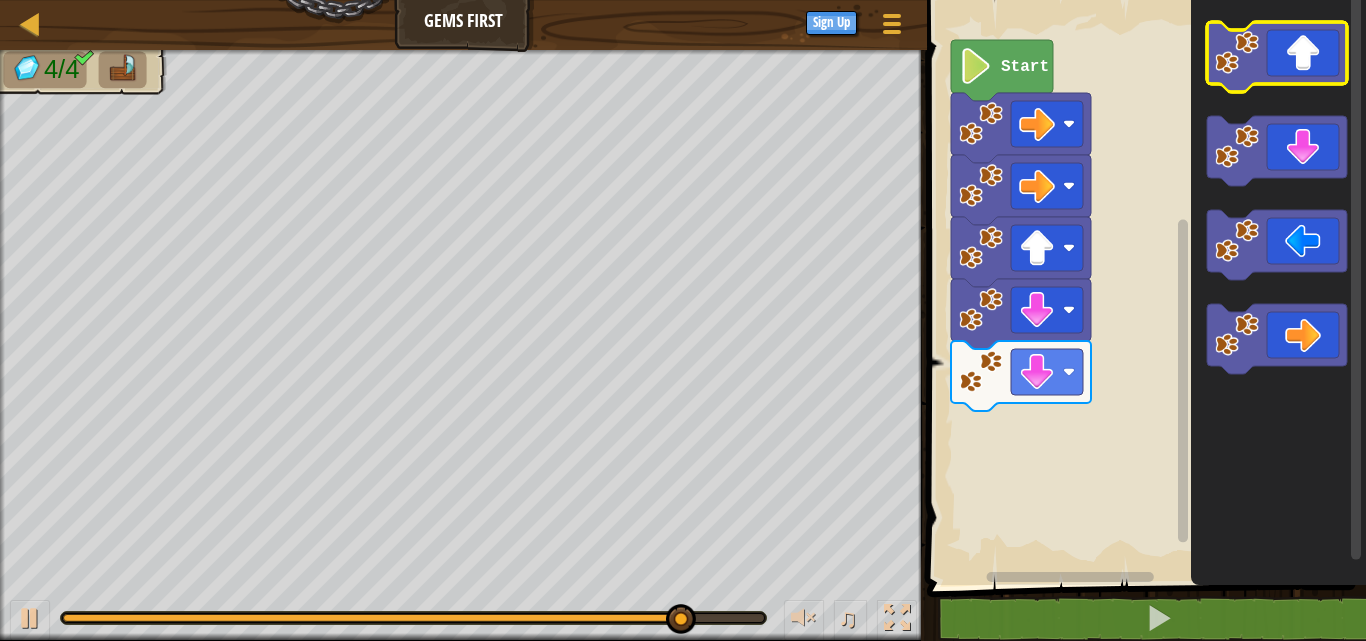 click 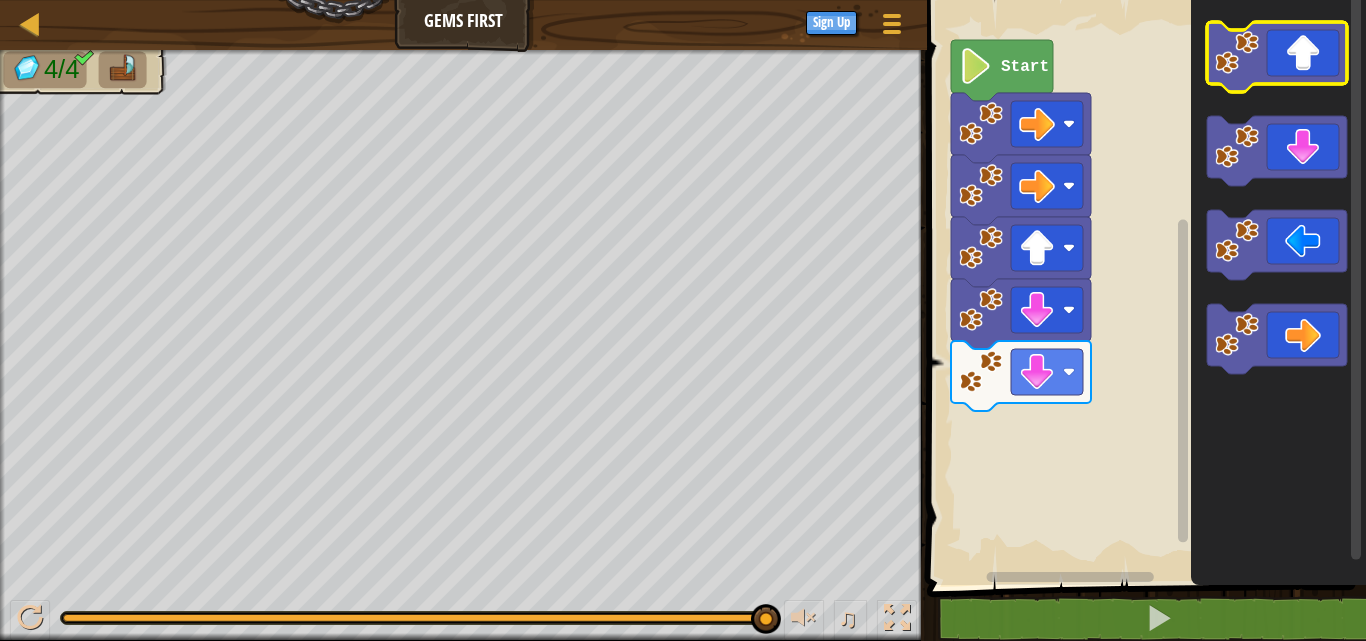 click 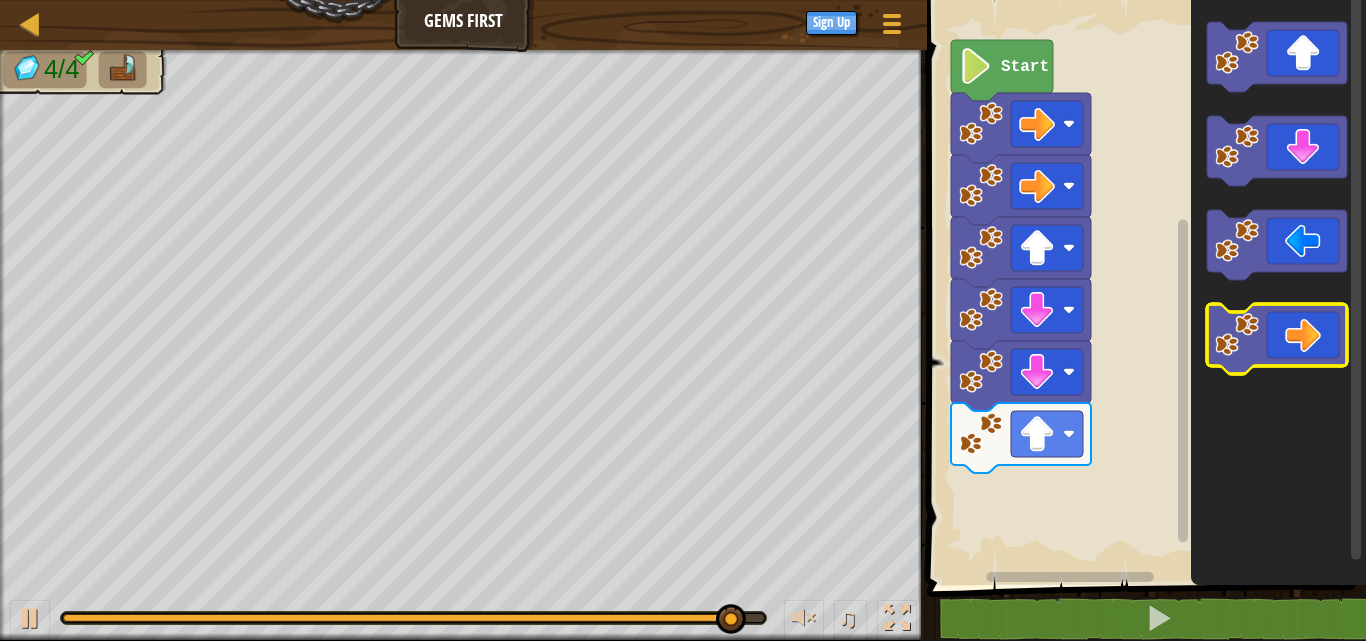 click 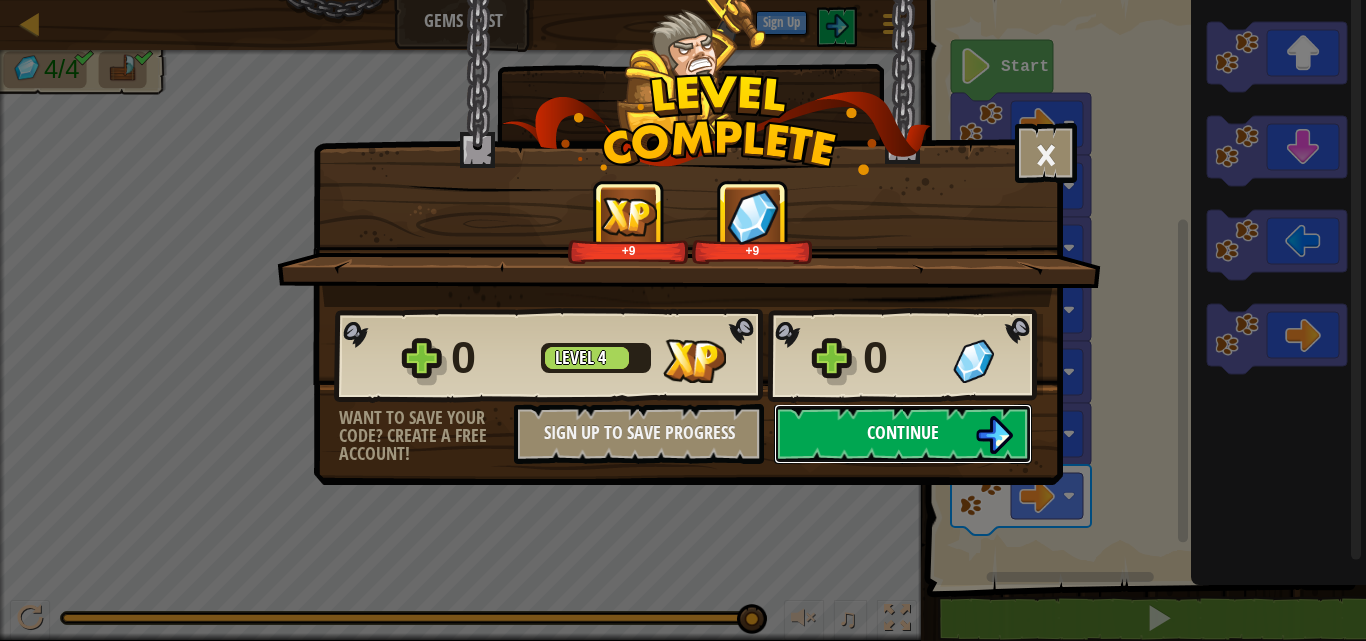 click at bounding box center [994, 435] 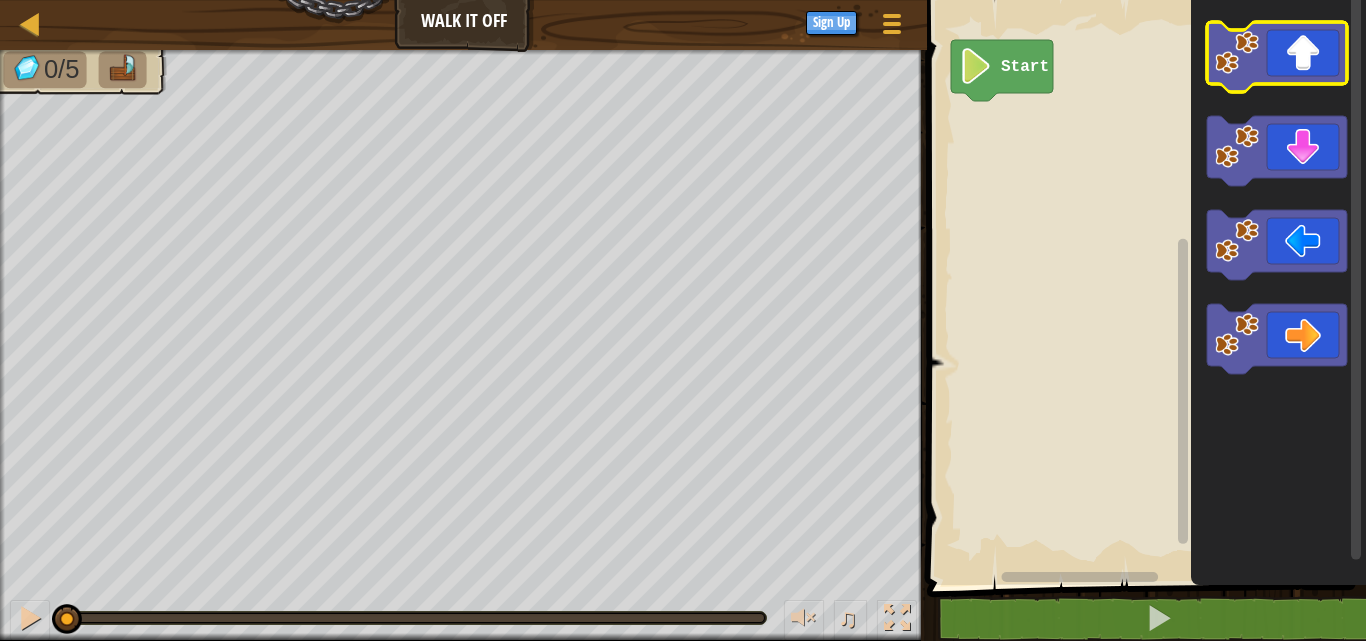 click 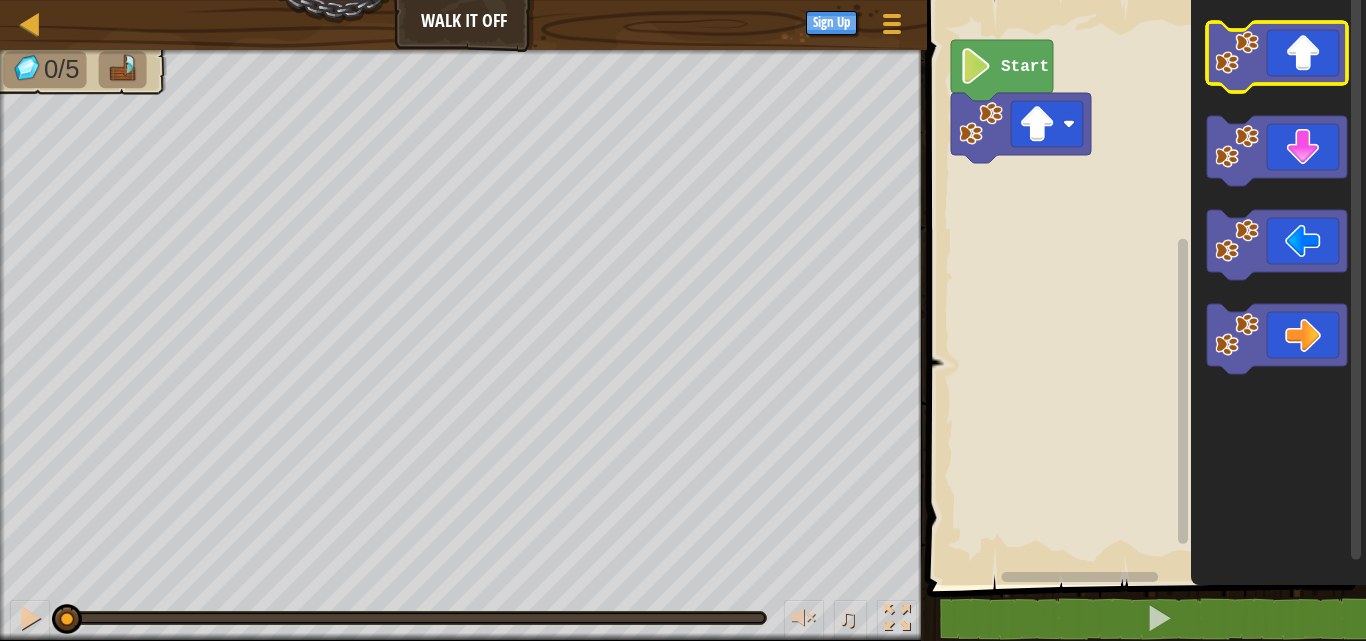 click 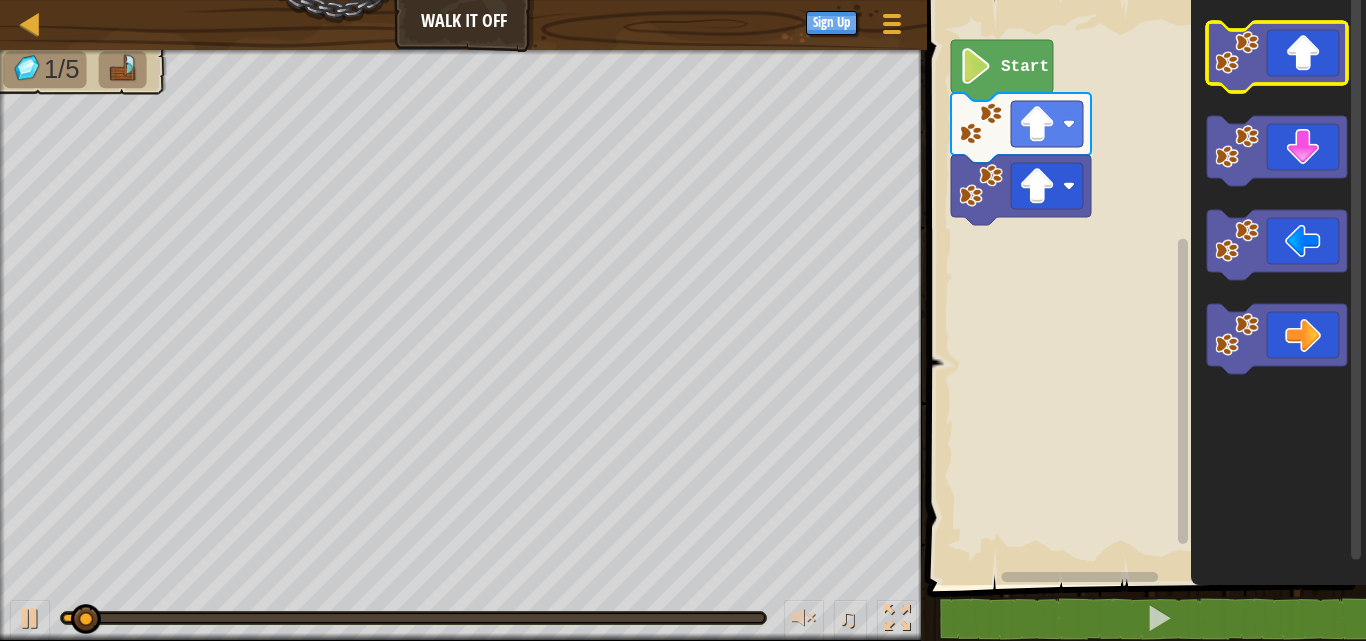 click 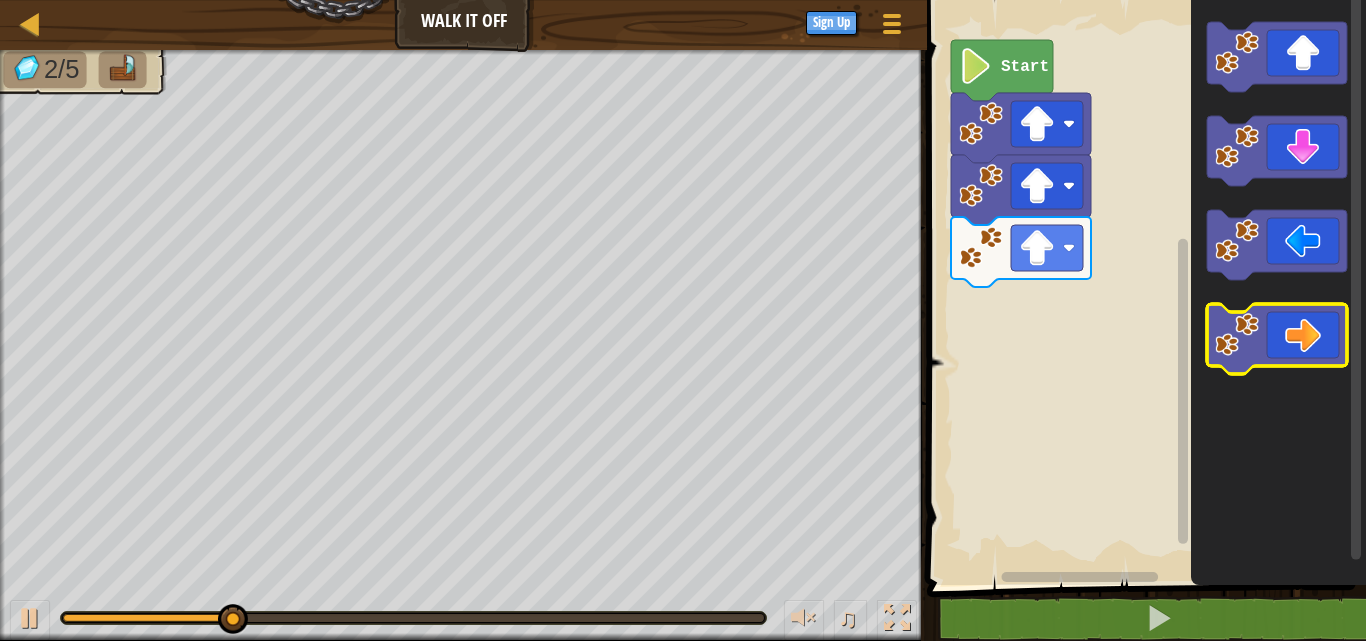 click 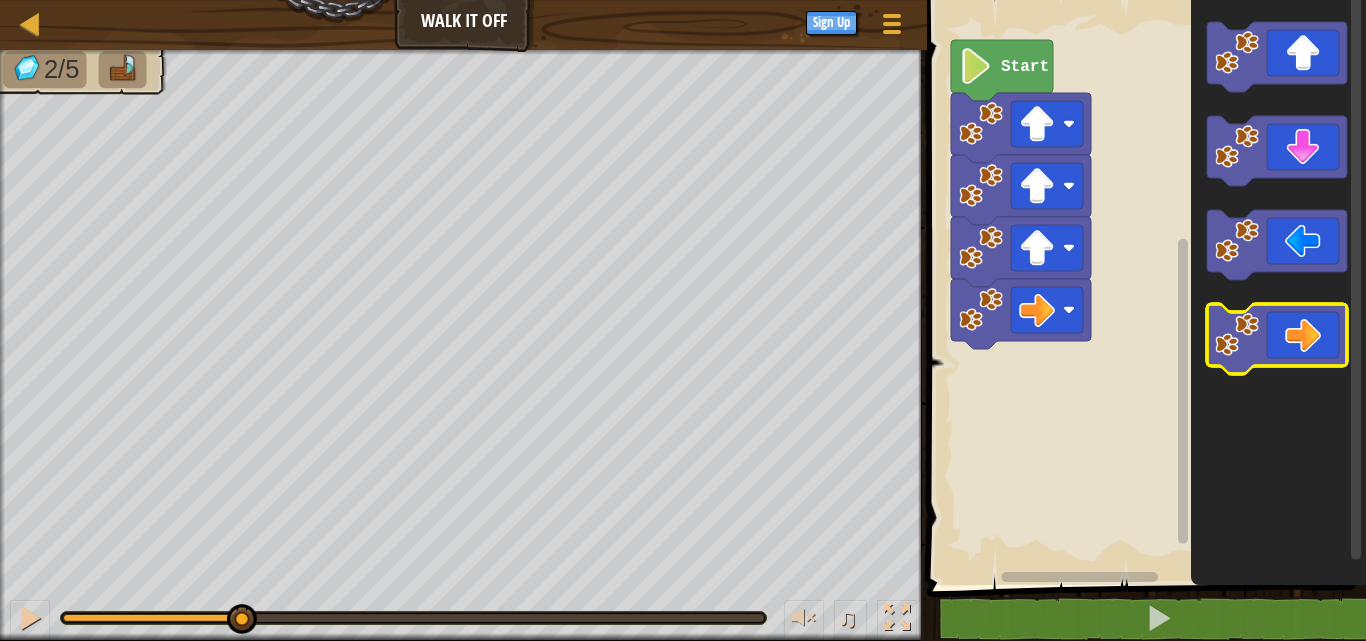 click 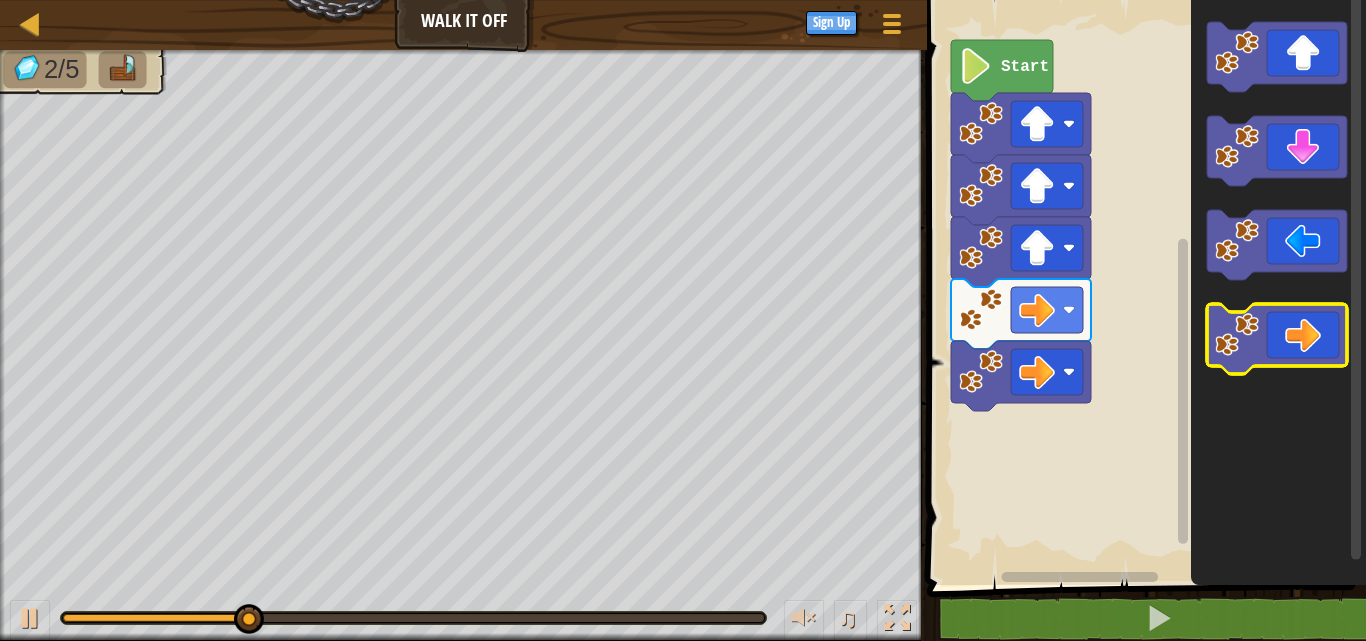 click 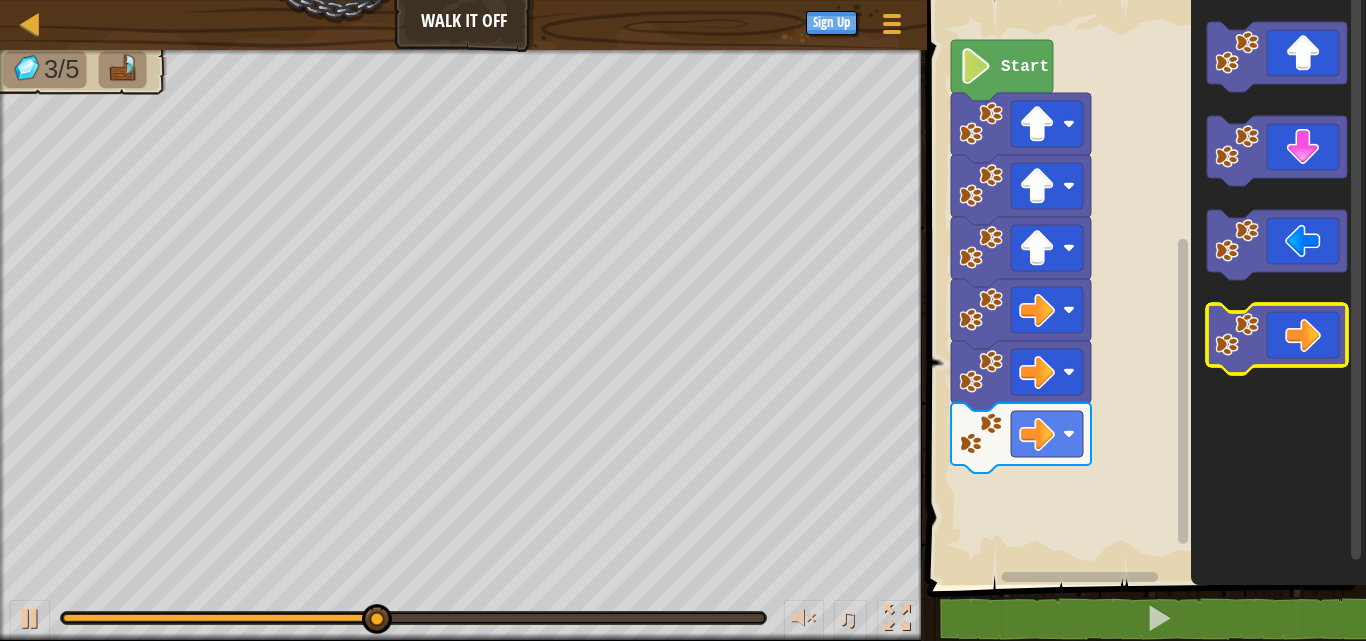 click 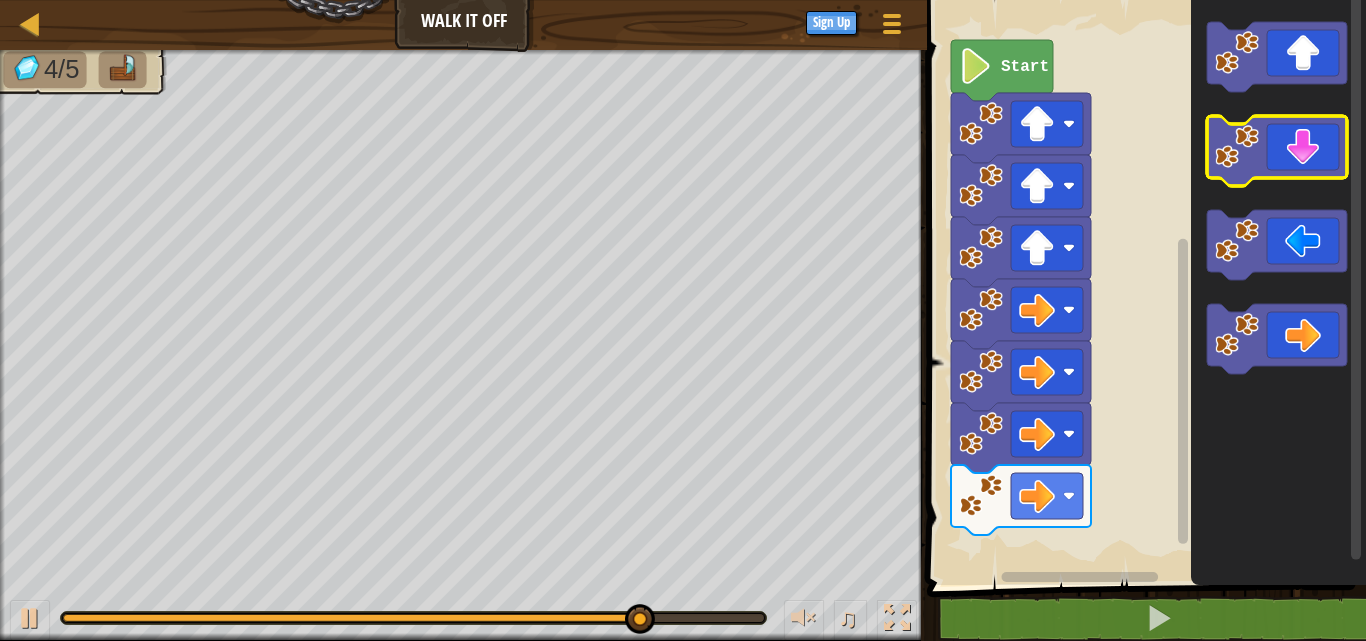 click 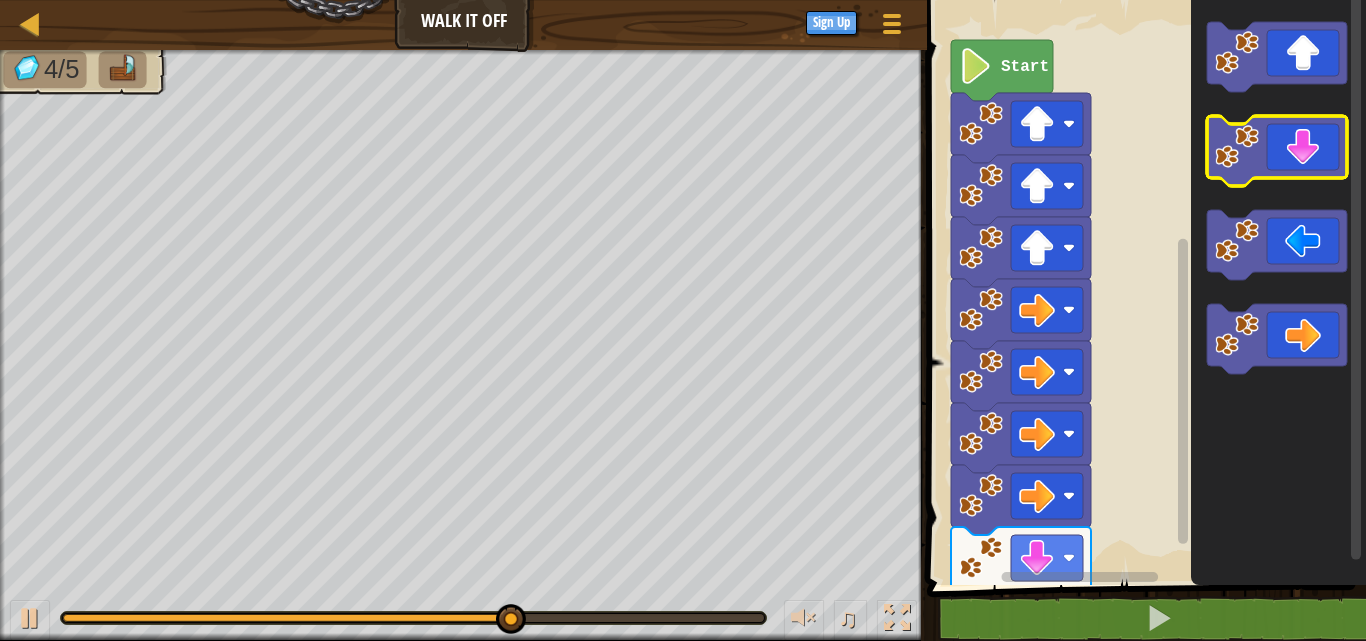 click 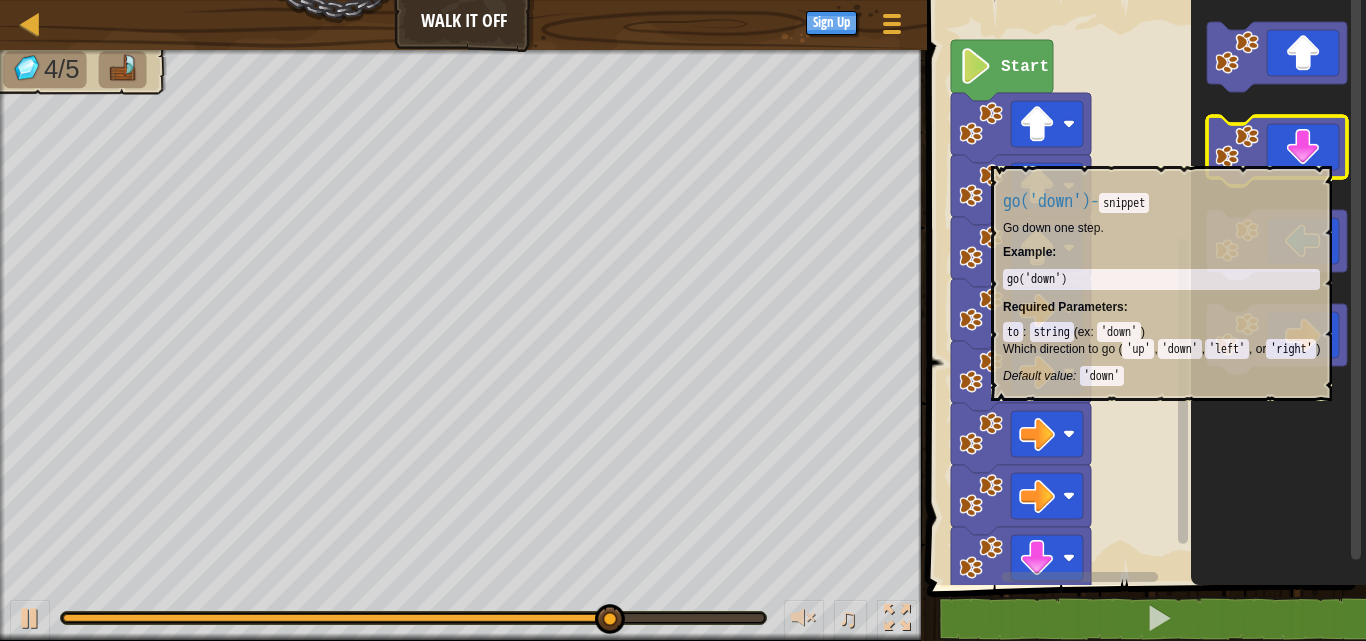click 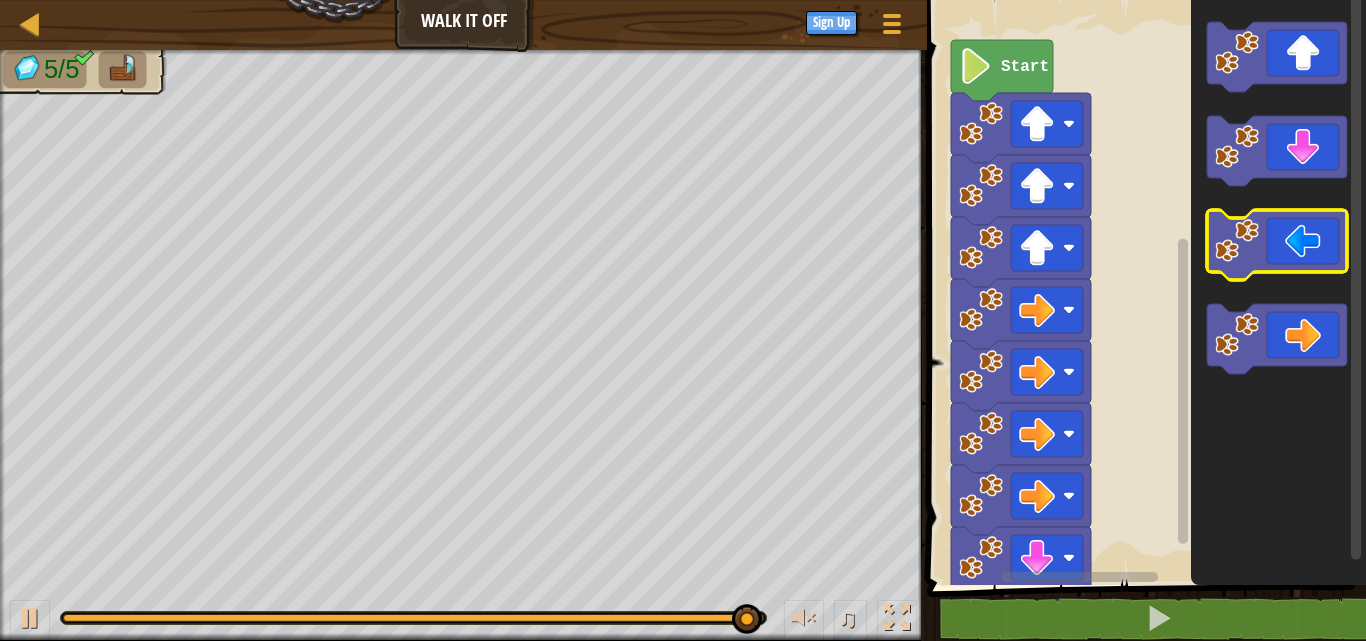 click 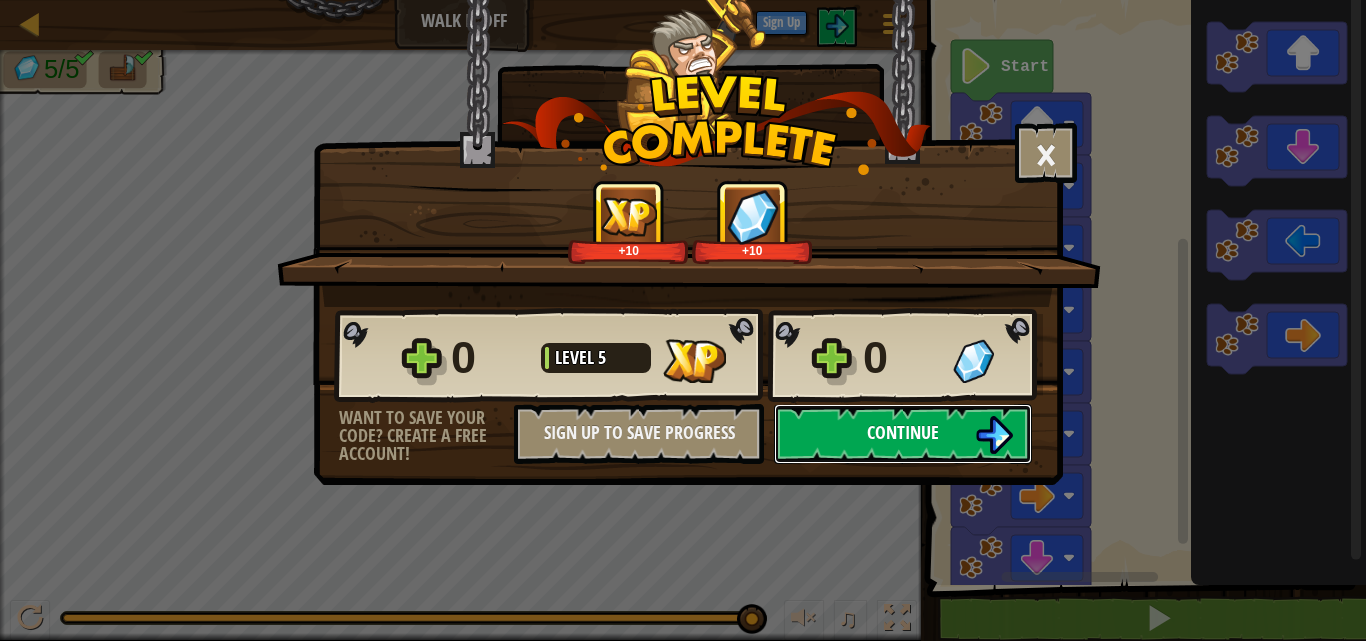 click at bounding box center [994, 435] 